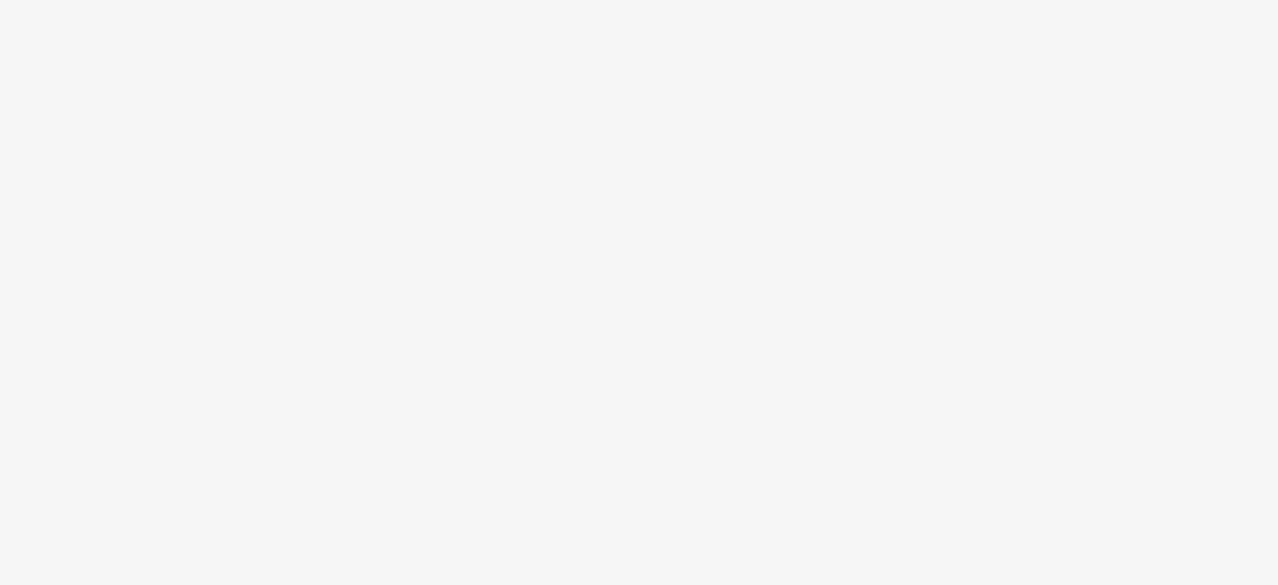 scroll, scrollTop: 0, scrollLeft: 0, axis: both 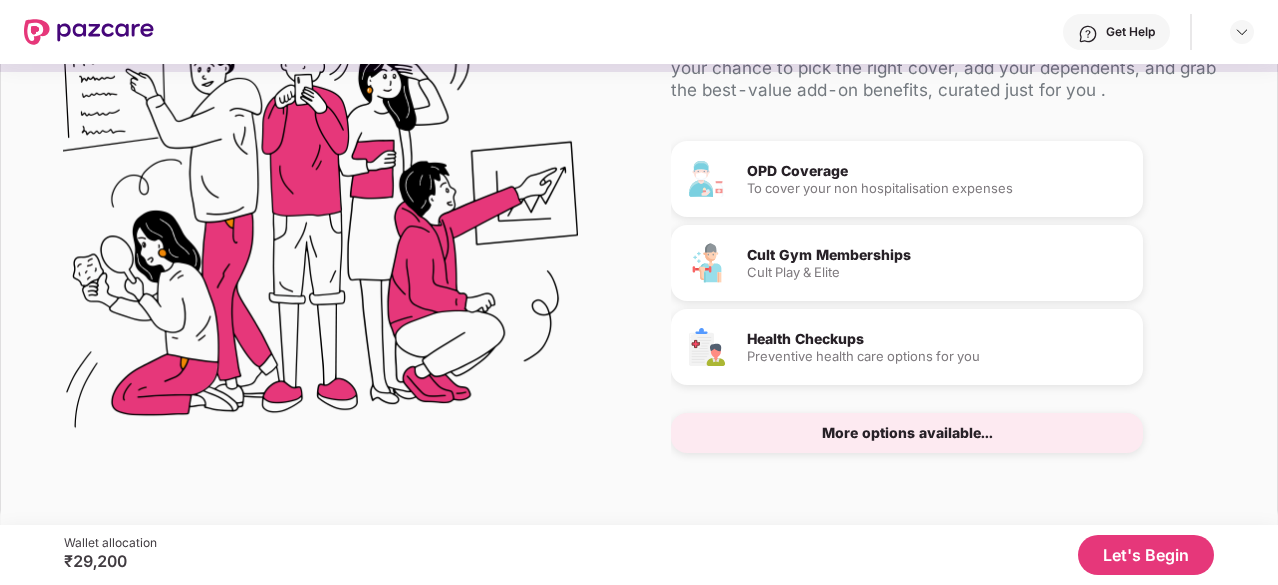 click on "Let's Begin" at bounding box center [1146, 555] 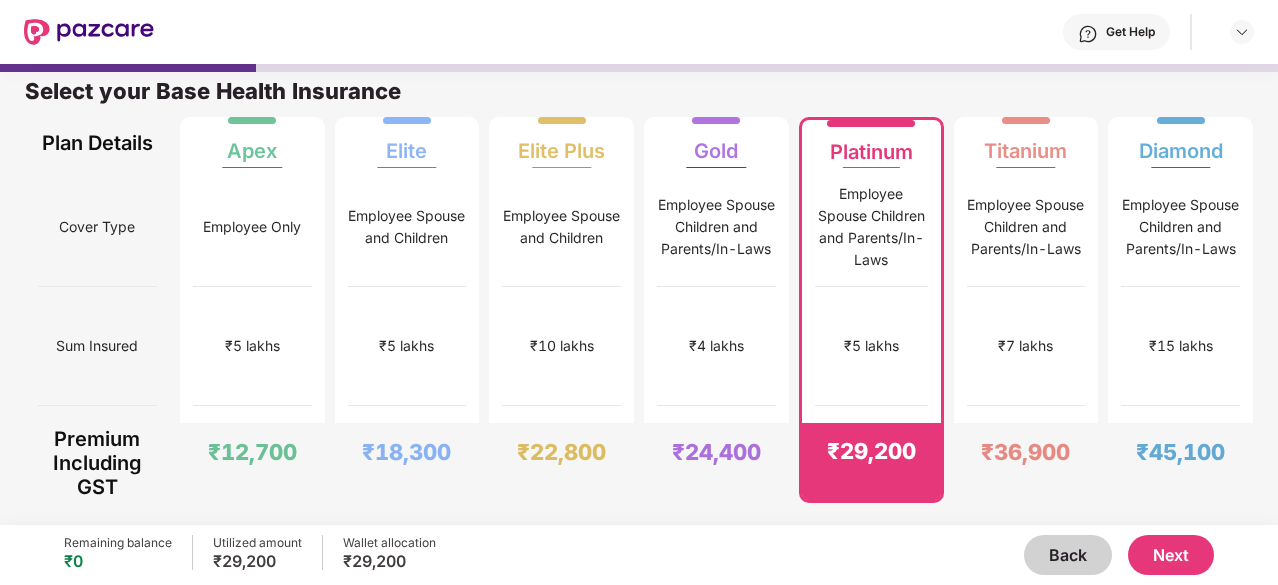 scroll, scrollTop: 10, scrollLeft: 0, axis: vertical 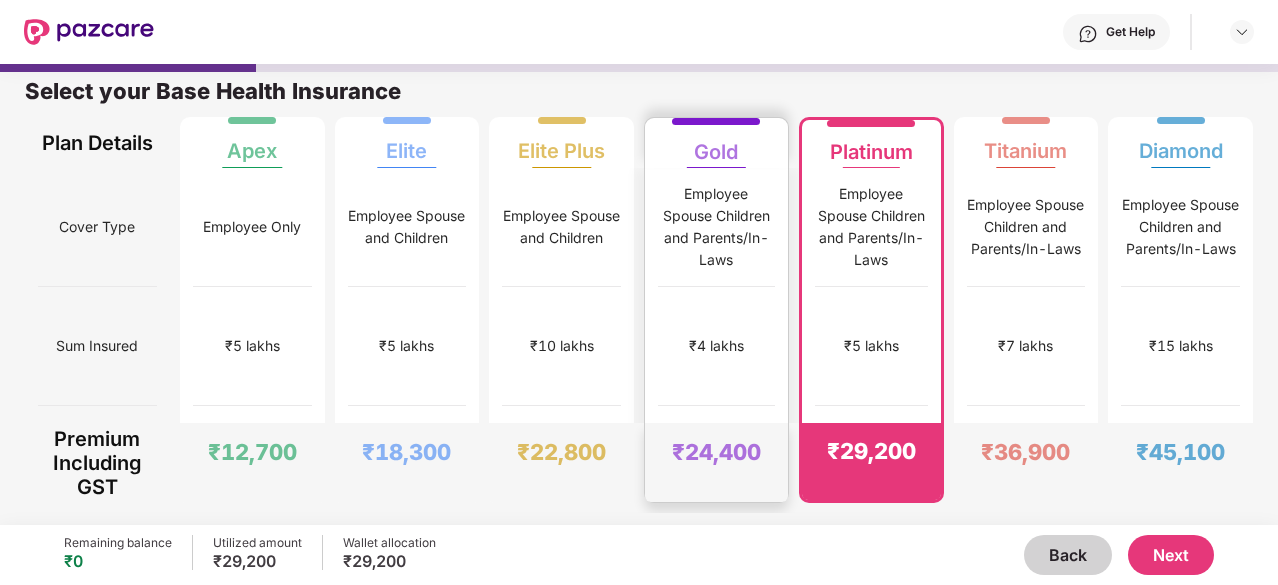 click on "₹4 lakhs" at bounding box center [716, 346] 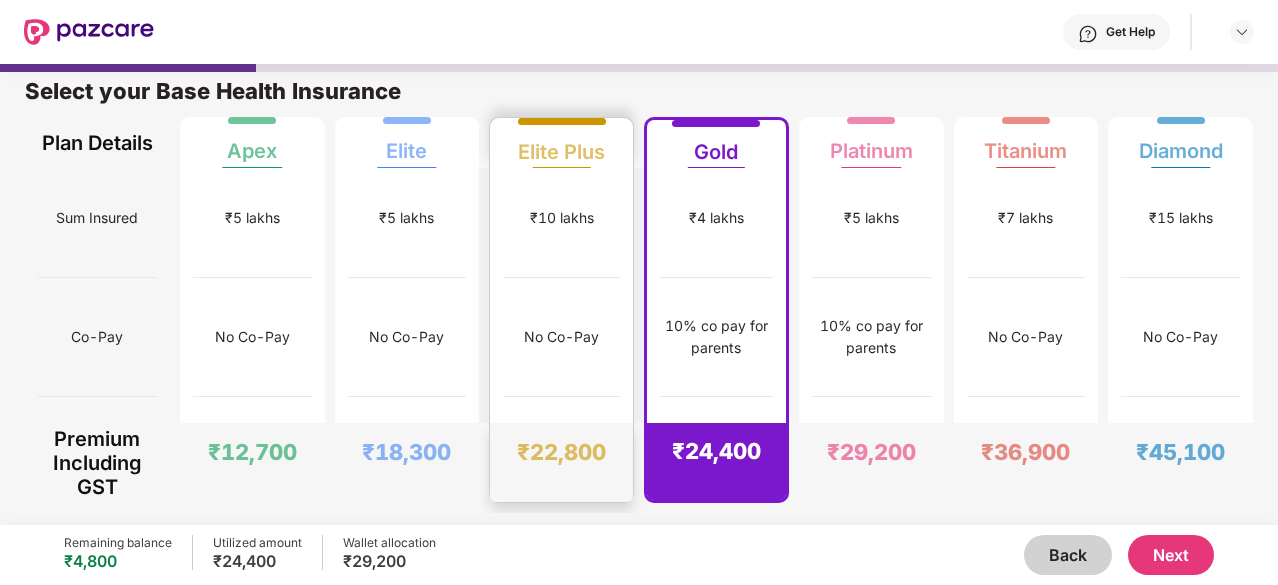 scroll, scrollTop: 0, scrollLeft: 0, axis: both 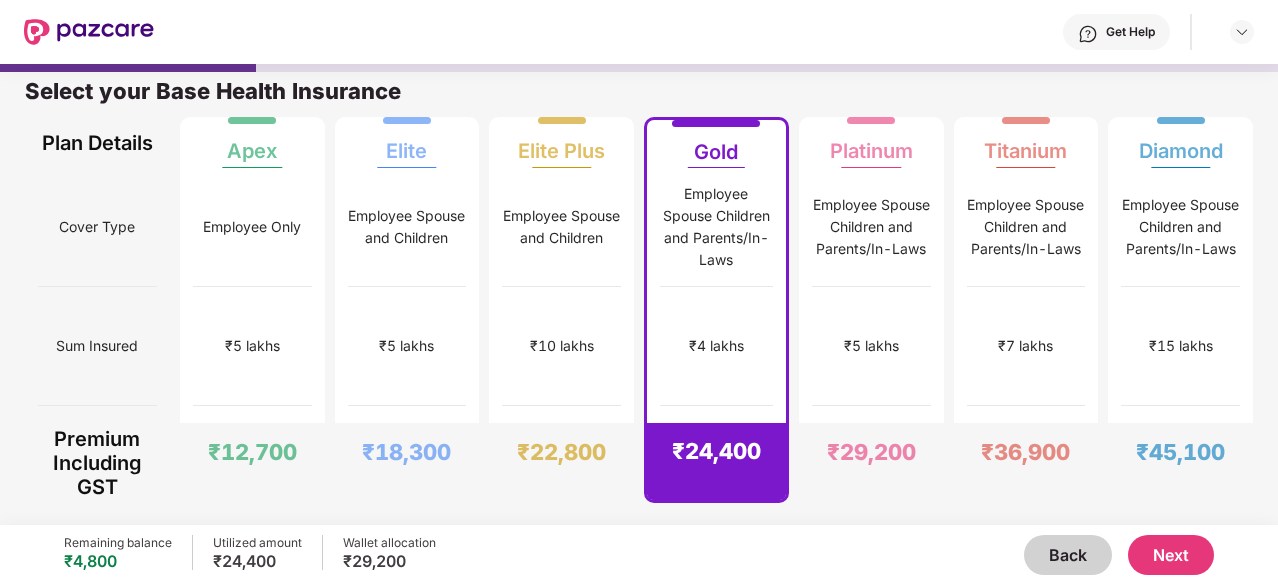click on "Next" at bounding box center [1171, 555] 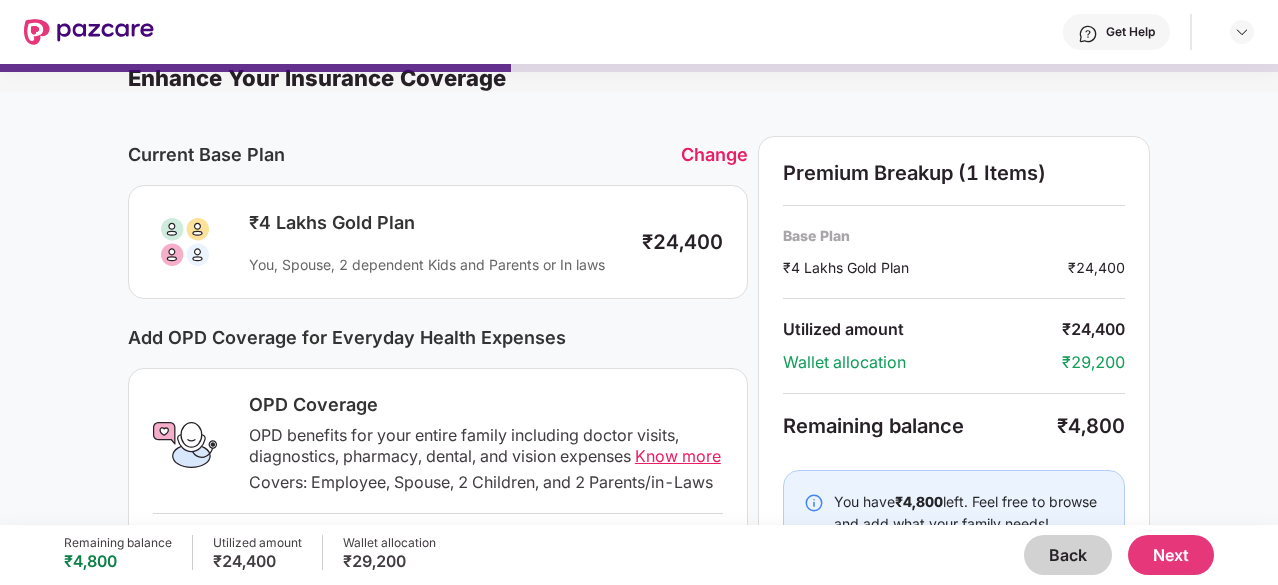 scroll, scrollTop: 0, scrollLeft: 0, axis: both 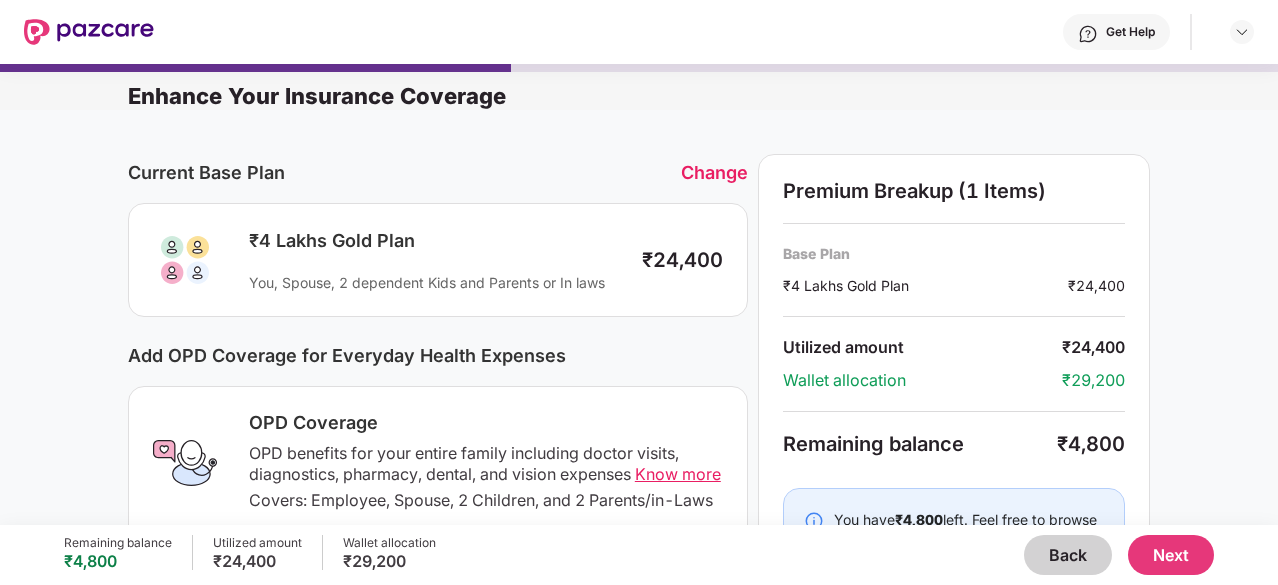 click on "Next" at bounding box center (1171, 555) 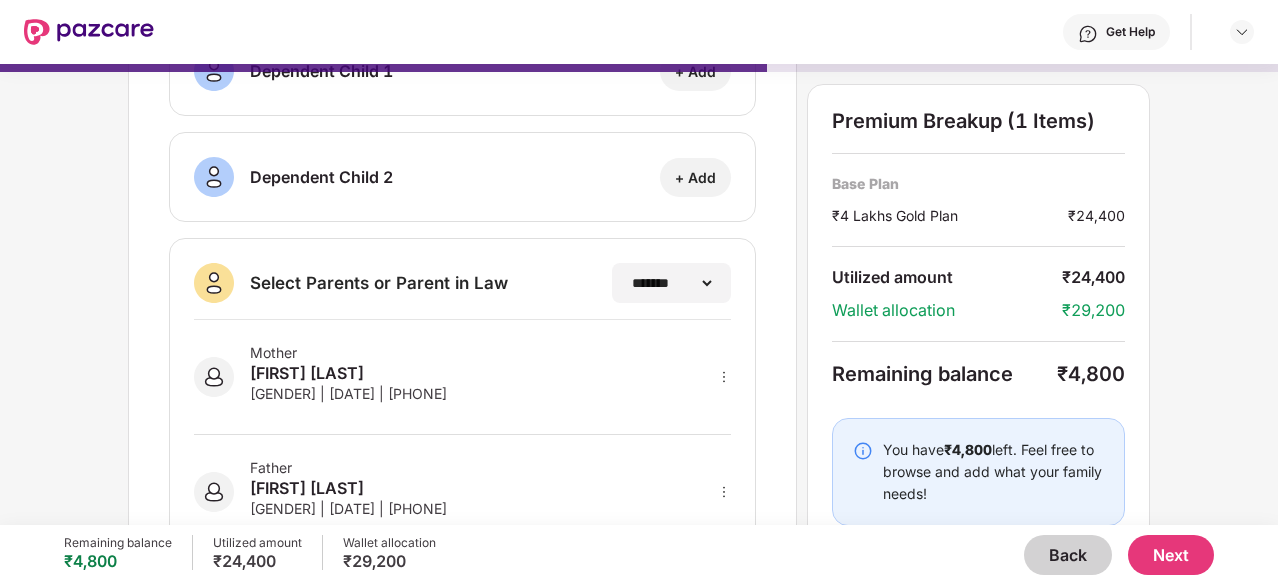 scroll, scrollTop: 474, scrollLeft: 0, axis: vertical 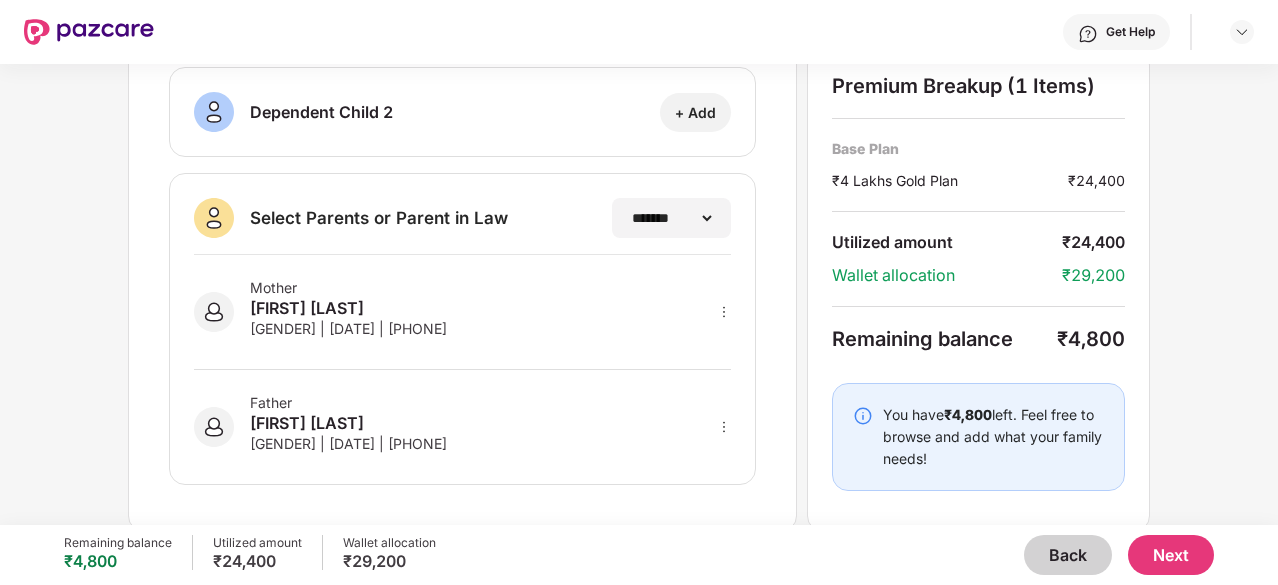 click on "Next" at bounding box center [1171, 555] 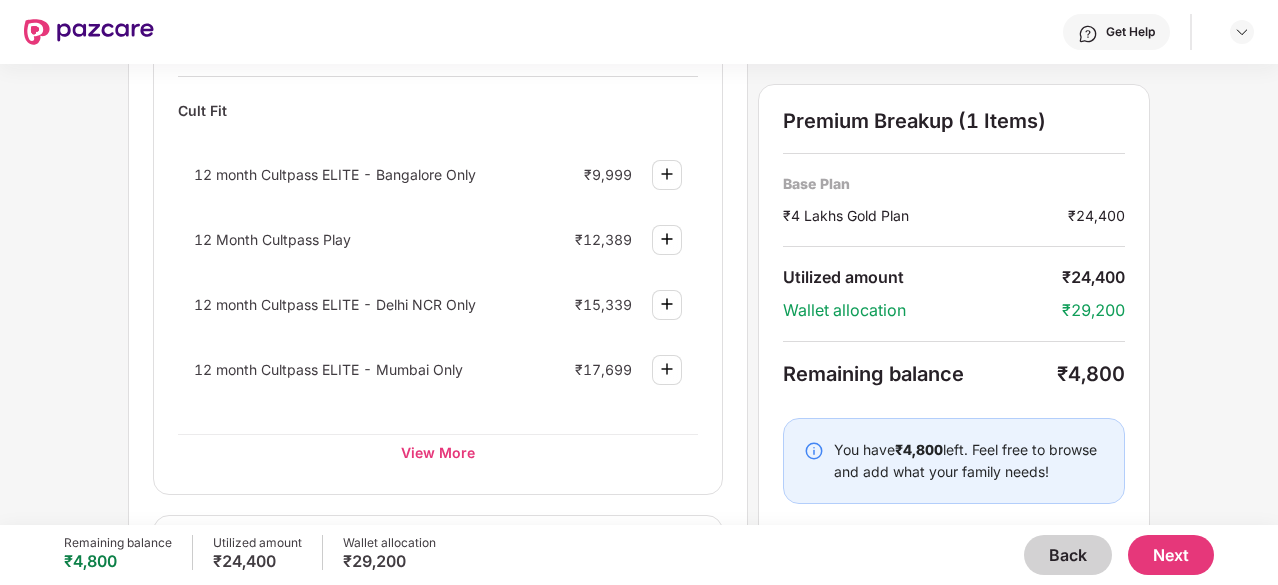scroll, scrollTop: 914, scrollLeft: 0, axis: vertical 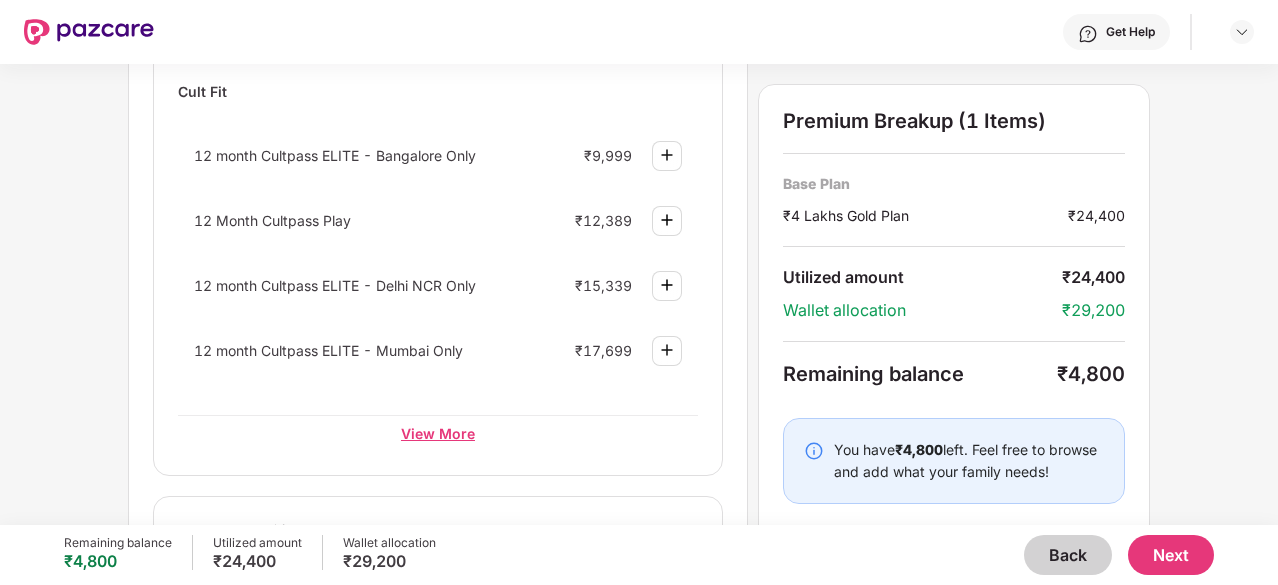 click on "View More" at bounding box center (438, 433) 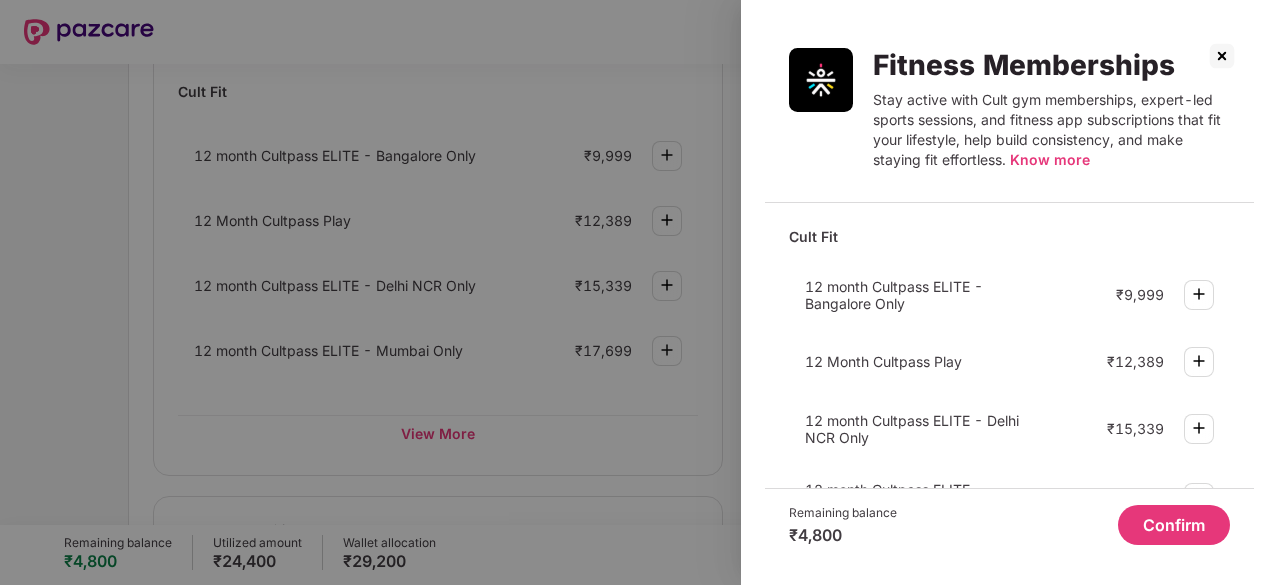 click at bounding box center [1222, 56] 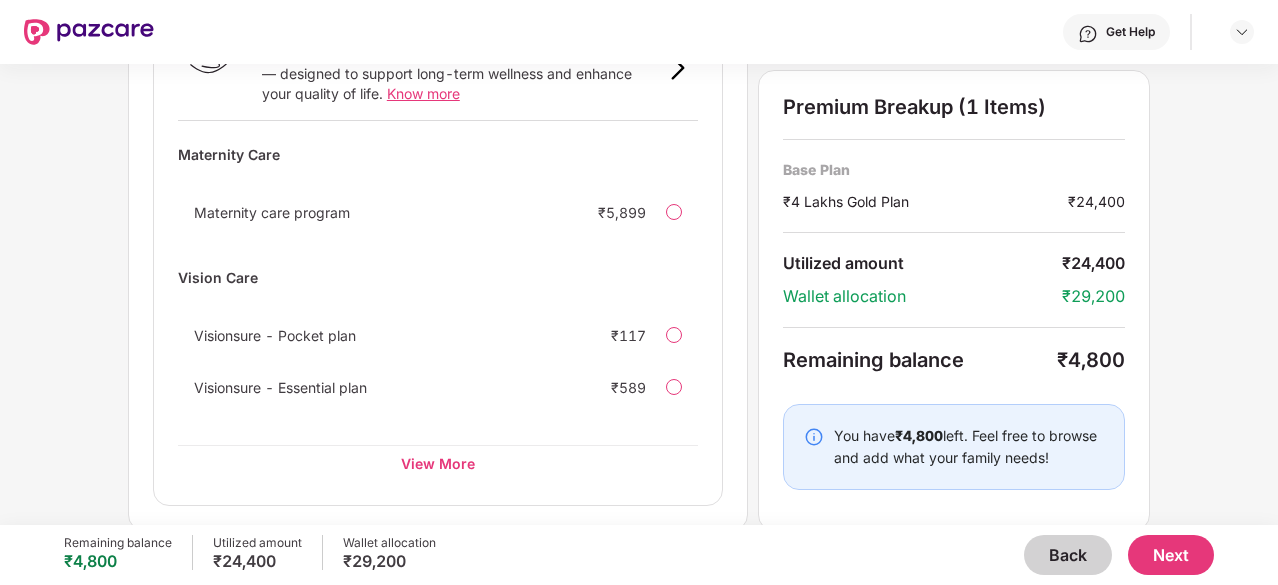 scroll, scrollTop: 1417, scrollLeft: 0, axis: vertical 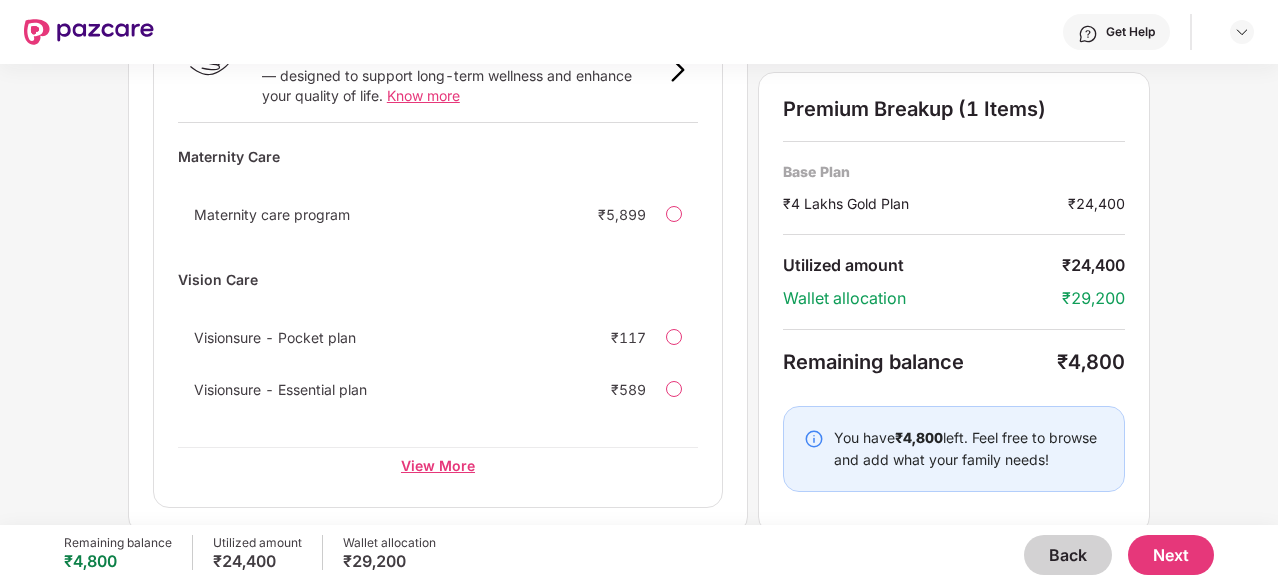 click on "View More" at bounding box center (438, 465) 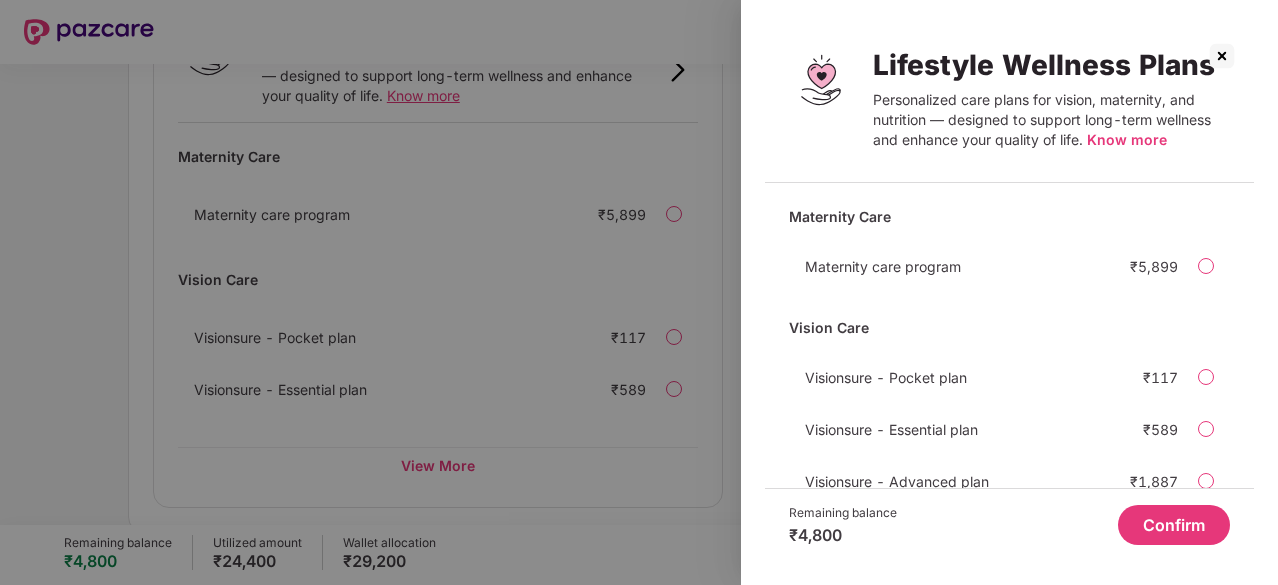 click at bounding box center (1222, 56) 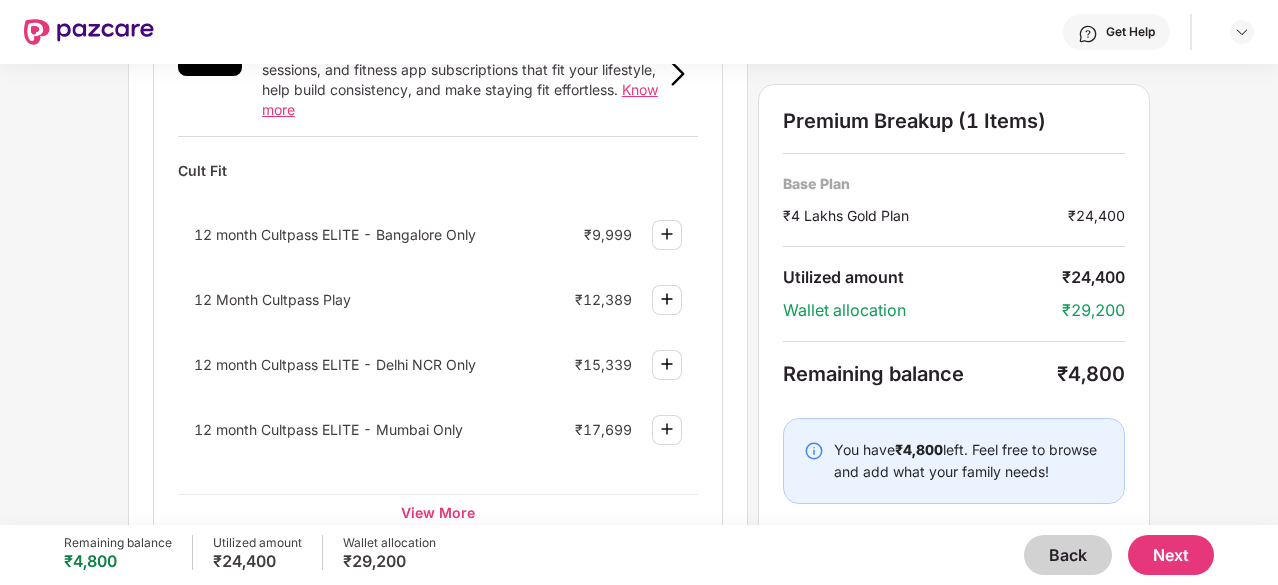 scroll, scrollTop: 775, scrollLeft: 0, axis: vertical 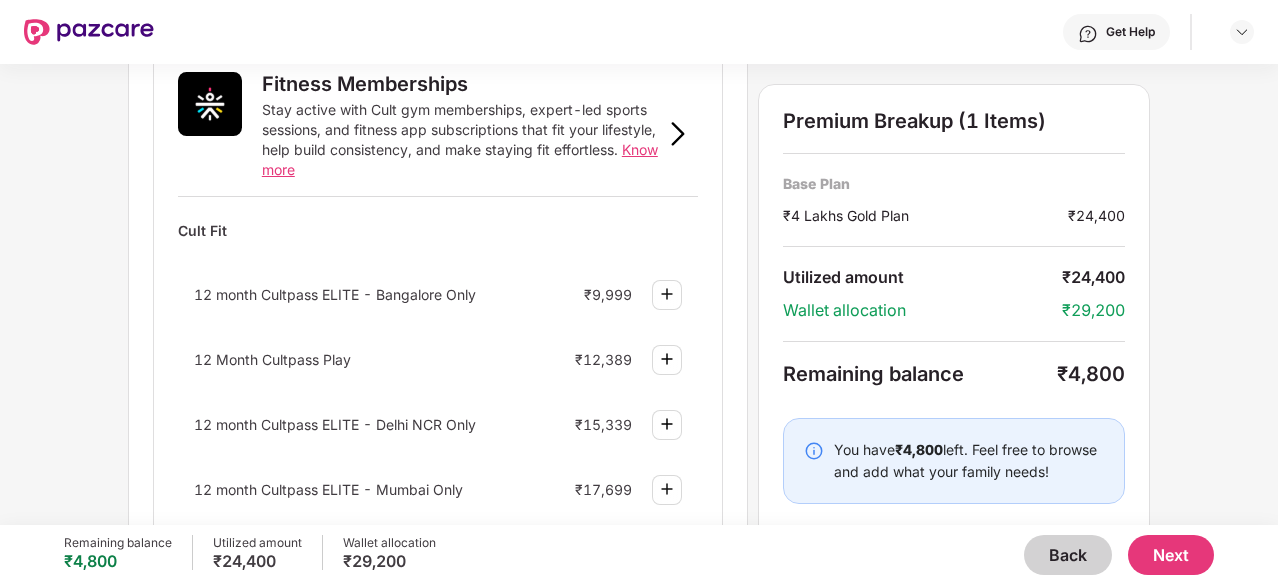 click at bounding box center (667, 294) 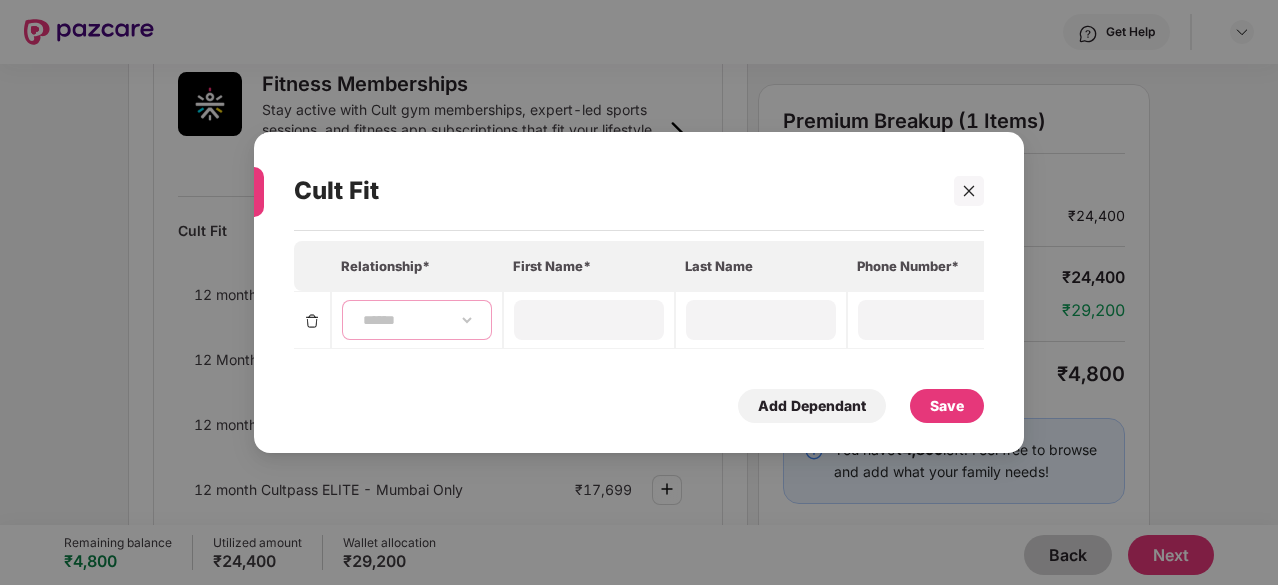 click on "**********" at bounding box center (417, 320) 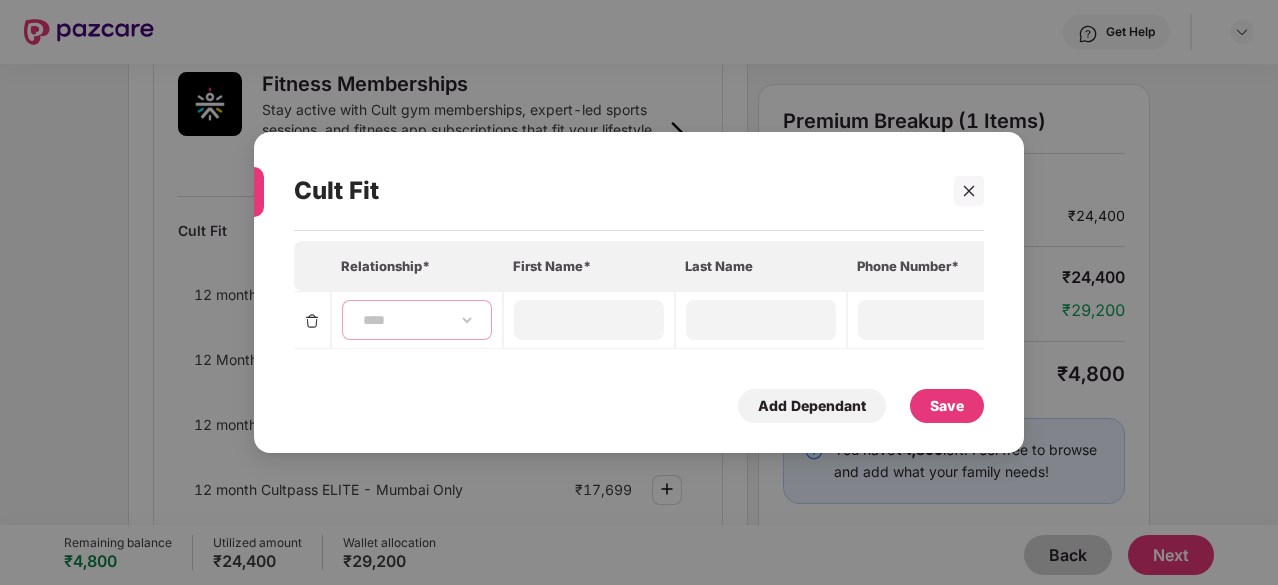 click on "**********" at bounding box center [417, 320] 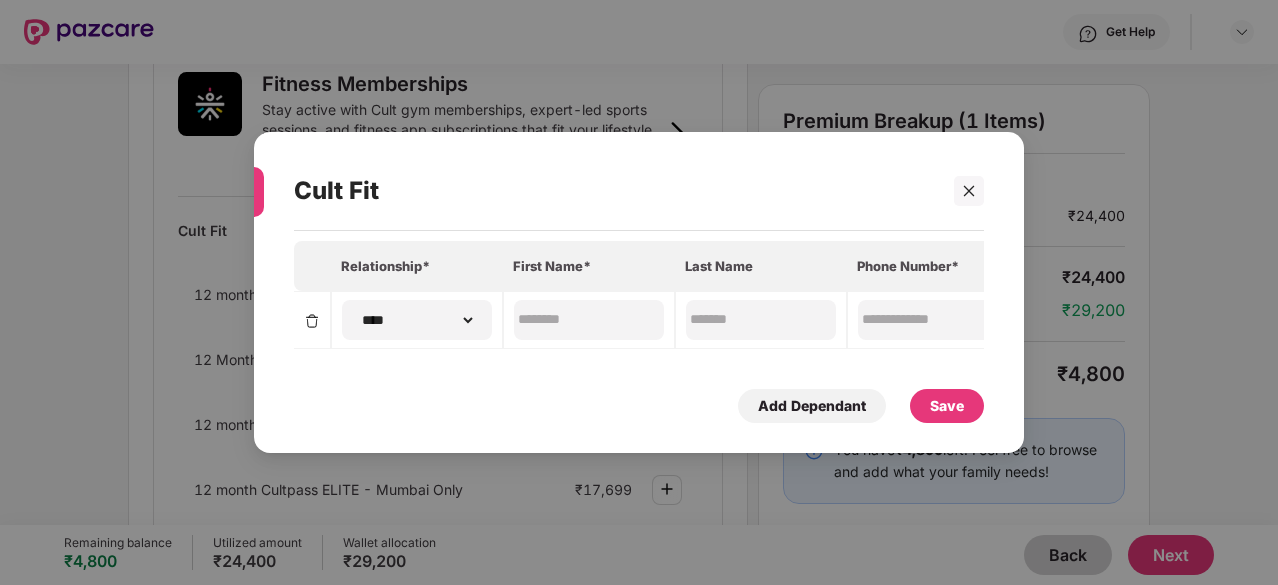 click on "Save" at bounding box center (947, 406) 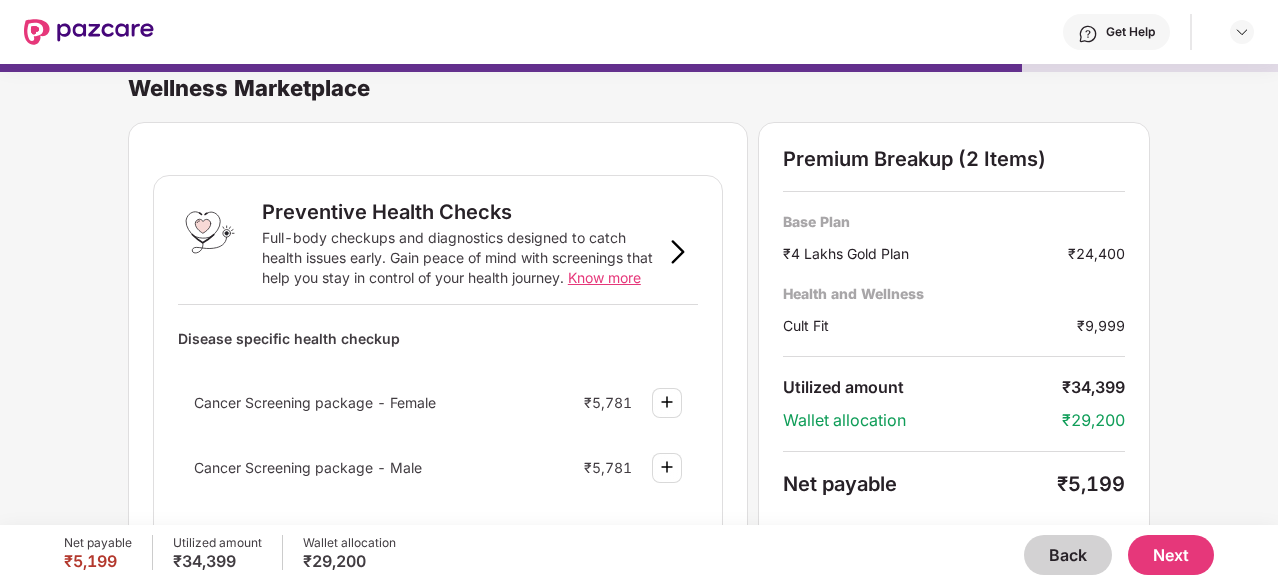scroll, scrollTop: 0, scrollLeft: 0, axis: both 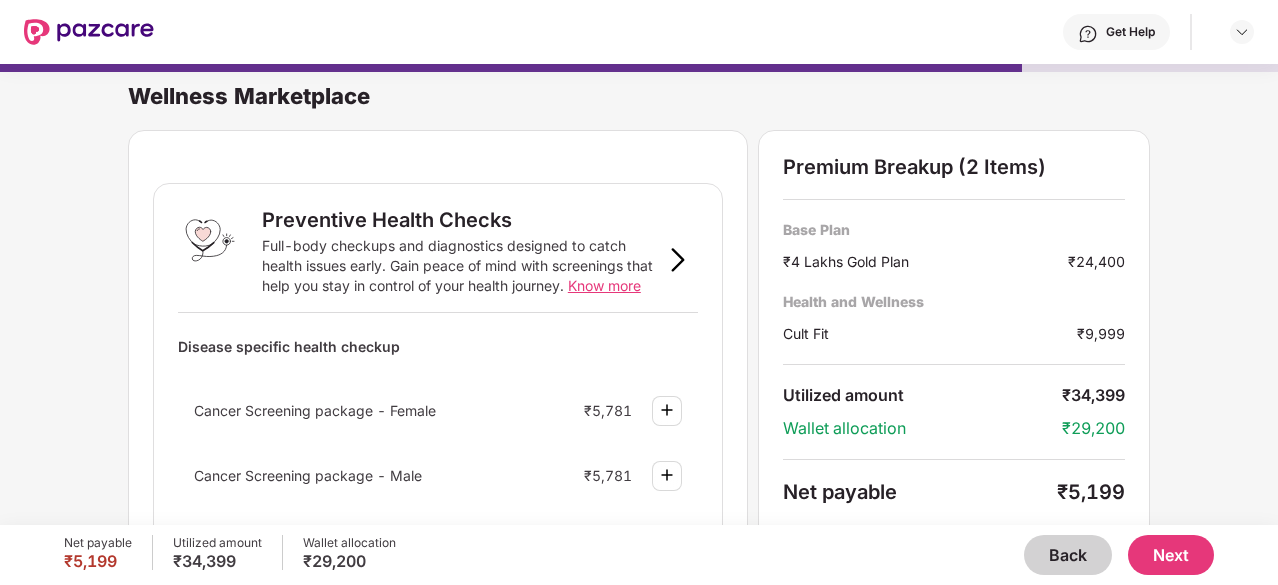 click on "Back" at bounding box center [1068, 555] 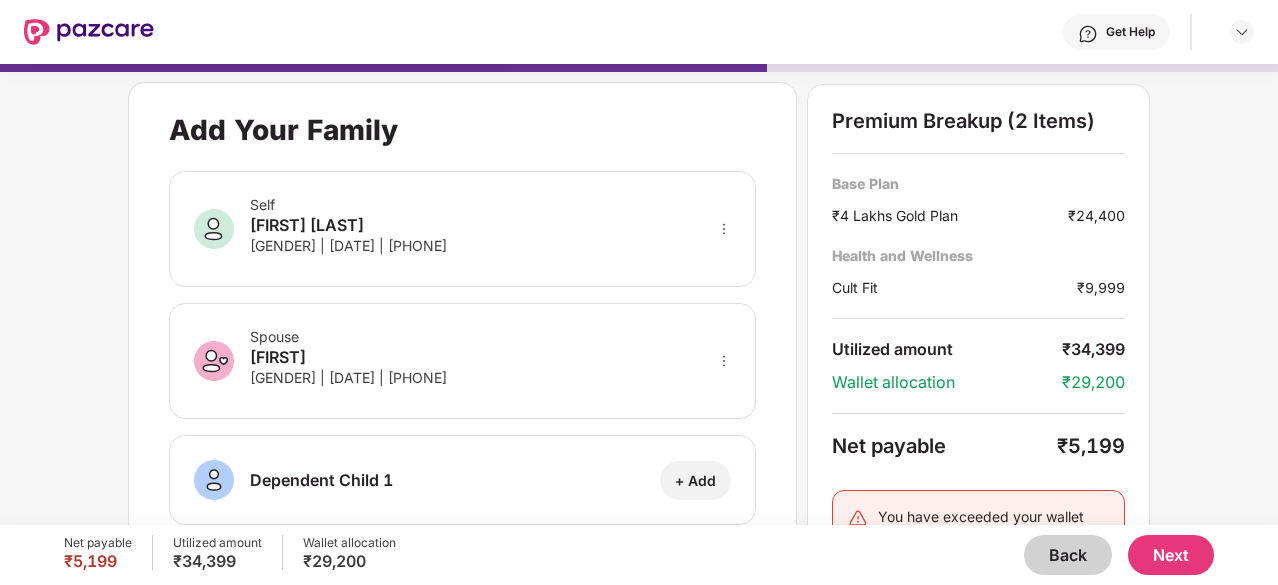 click on "Back" at bounding box center (1068, 555) 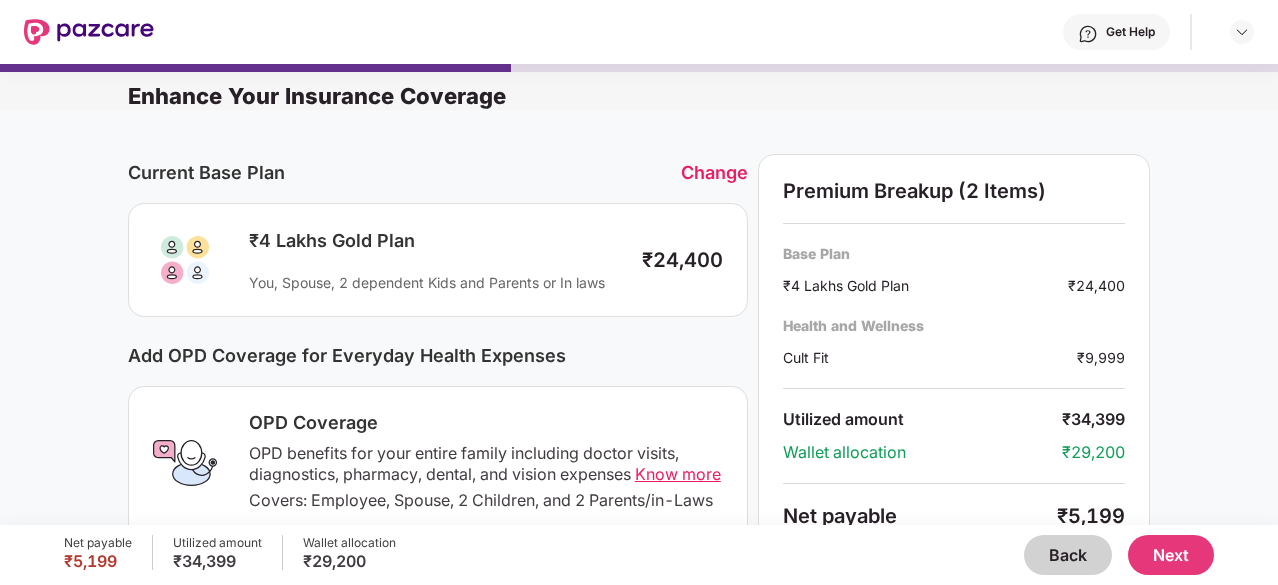 click on "Back" at bounding box center (1068, 555) 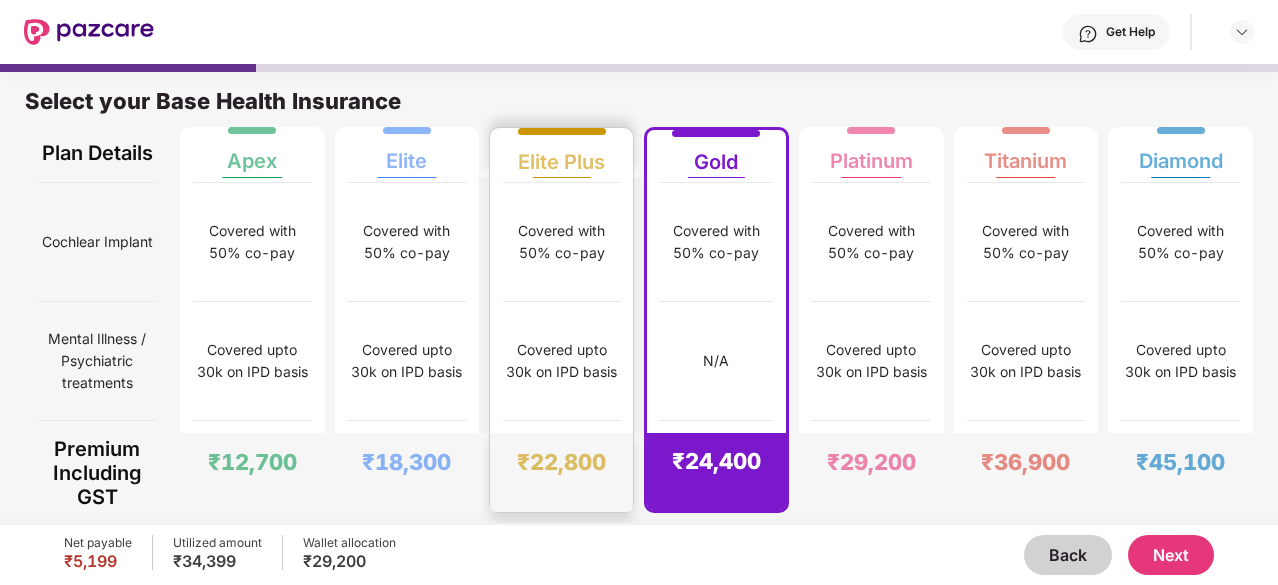 scroll, scrollTop: 2711, scrollLeft: 0, axis: vertical 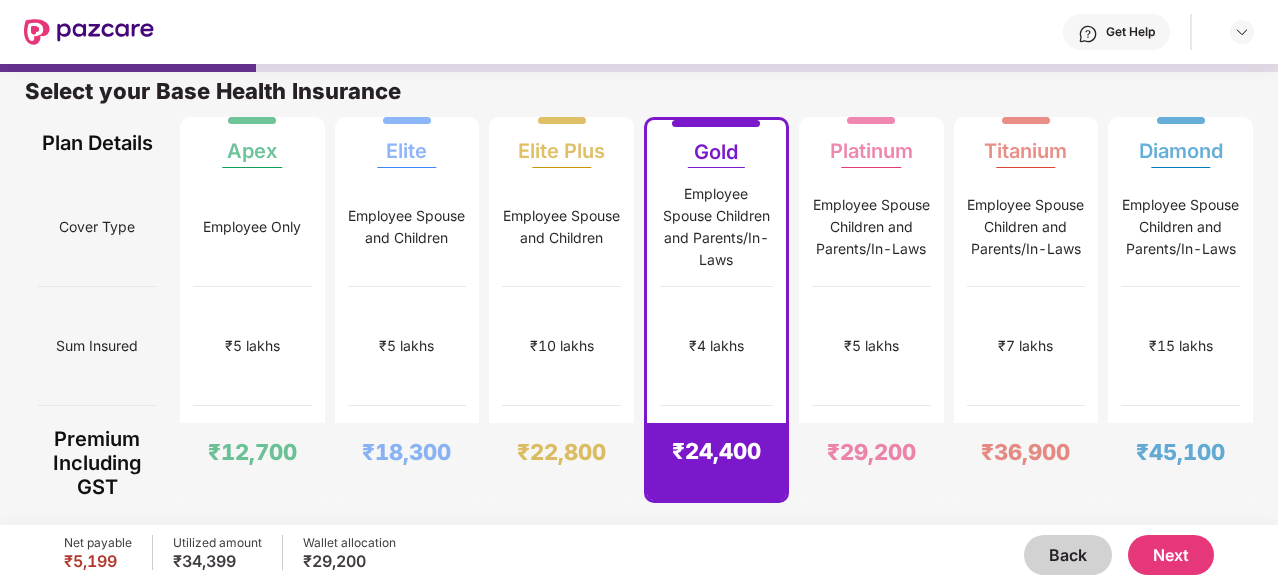 click on "Next" at bounding box center (1171, 555) 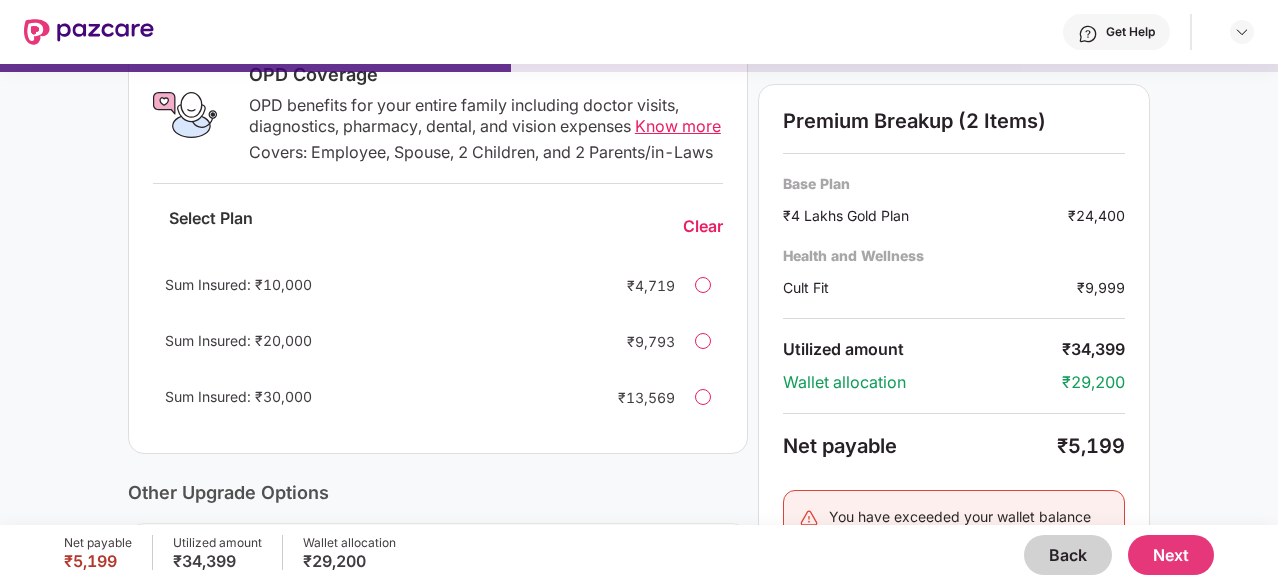 scroll, scrollTop: 372, scrollLeft: 0, axis: vertical 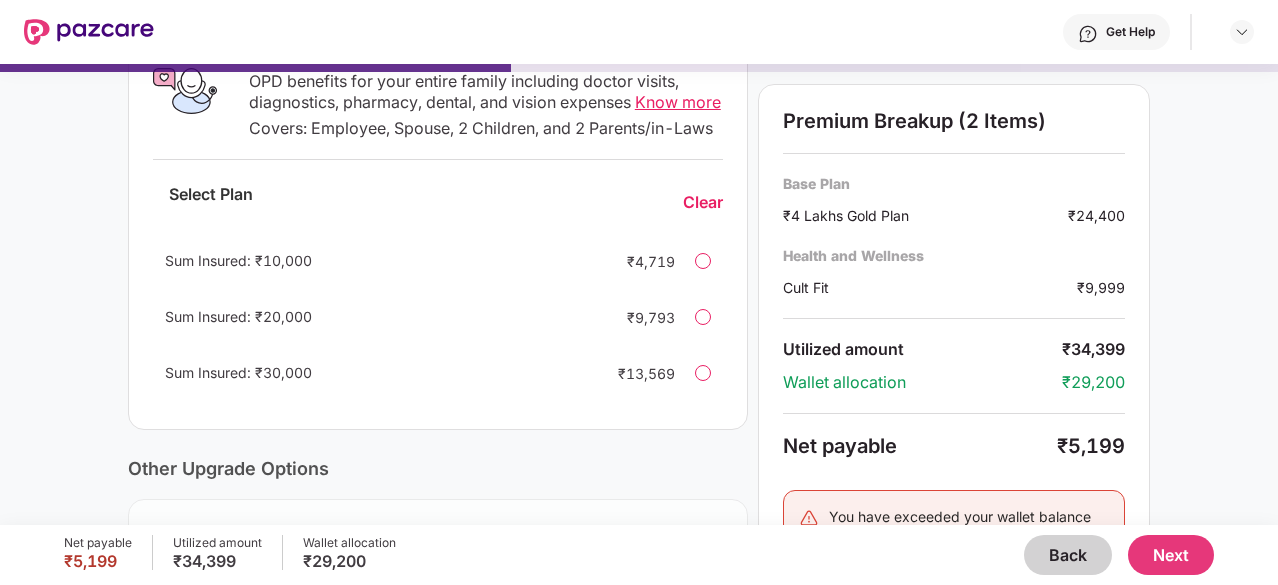 click on "Clear" at bounding box center [703, 202] 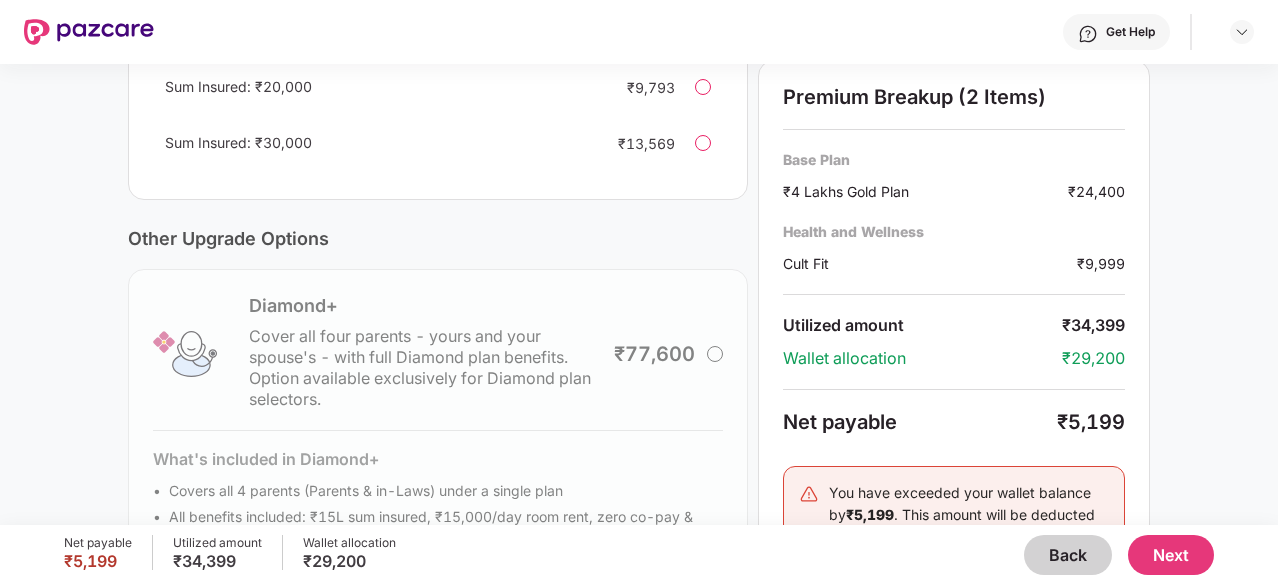 scroll, scrollTop: 724, scrollLeft: 0, axis: vertical 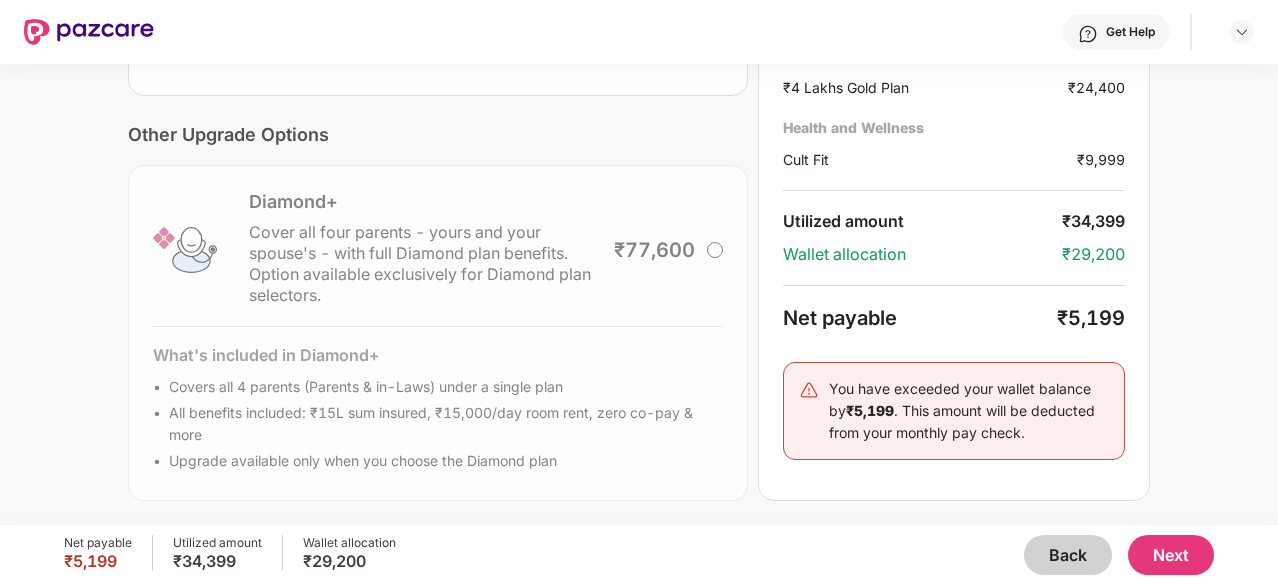click on "Next" at bounding box center [1171, 555] 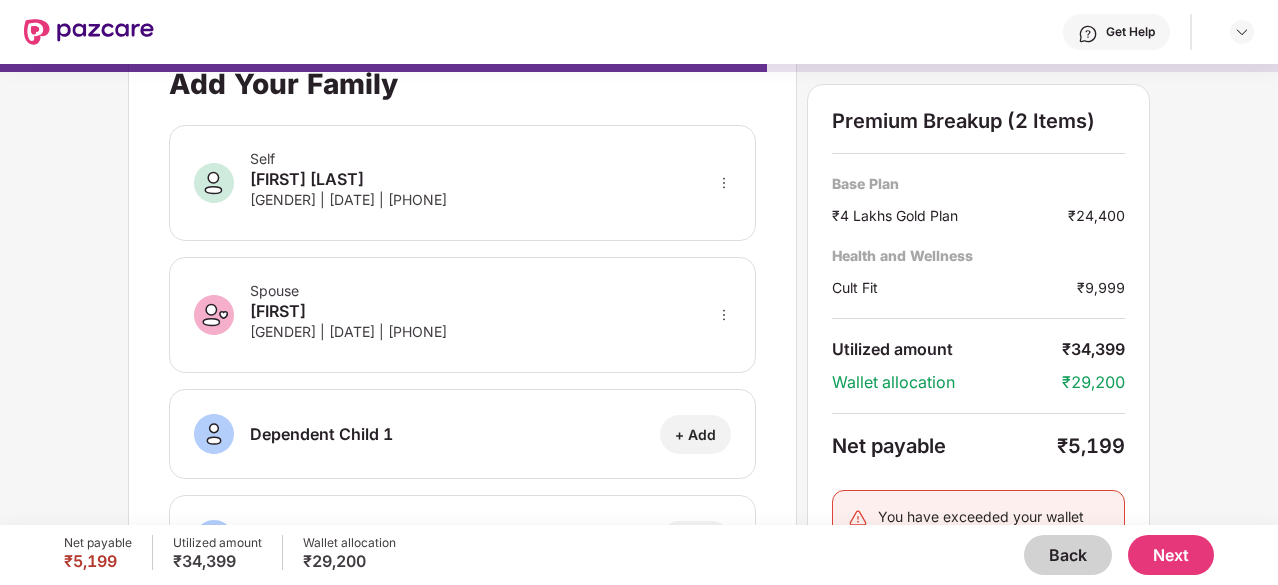 scroll, scrollTop: 0, scrollLeft: 0, axis: both 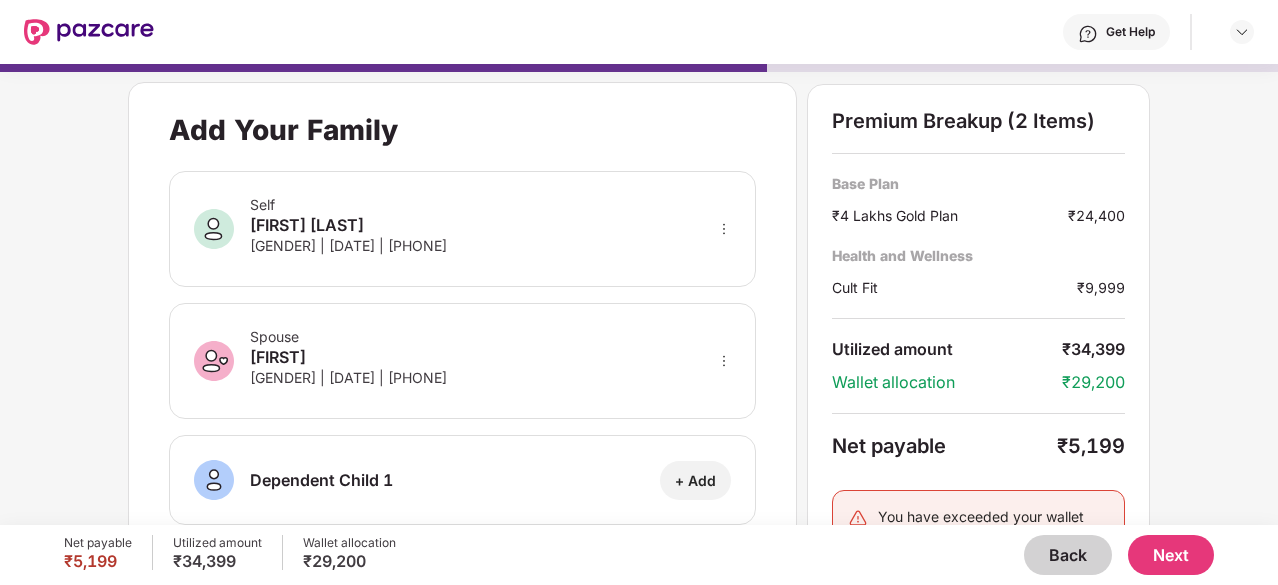 click on "Next" at bounding box center [1171, 555] 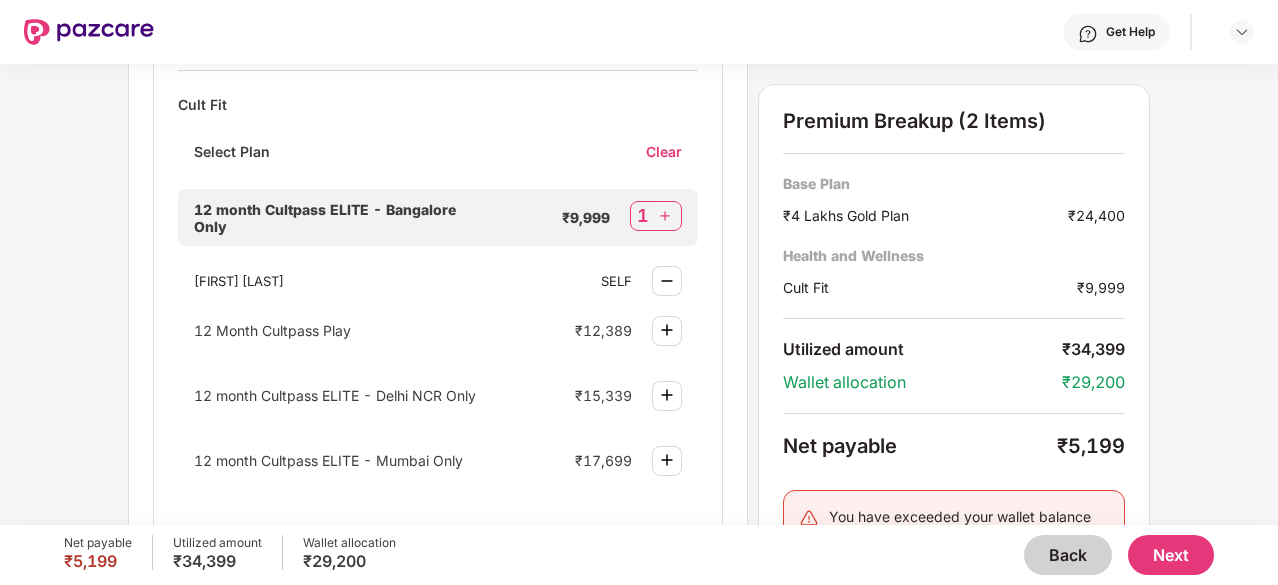 scroll, scrollTop: 902, scrollLeft: 0, axis: vertical 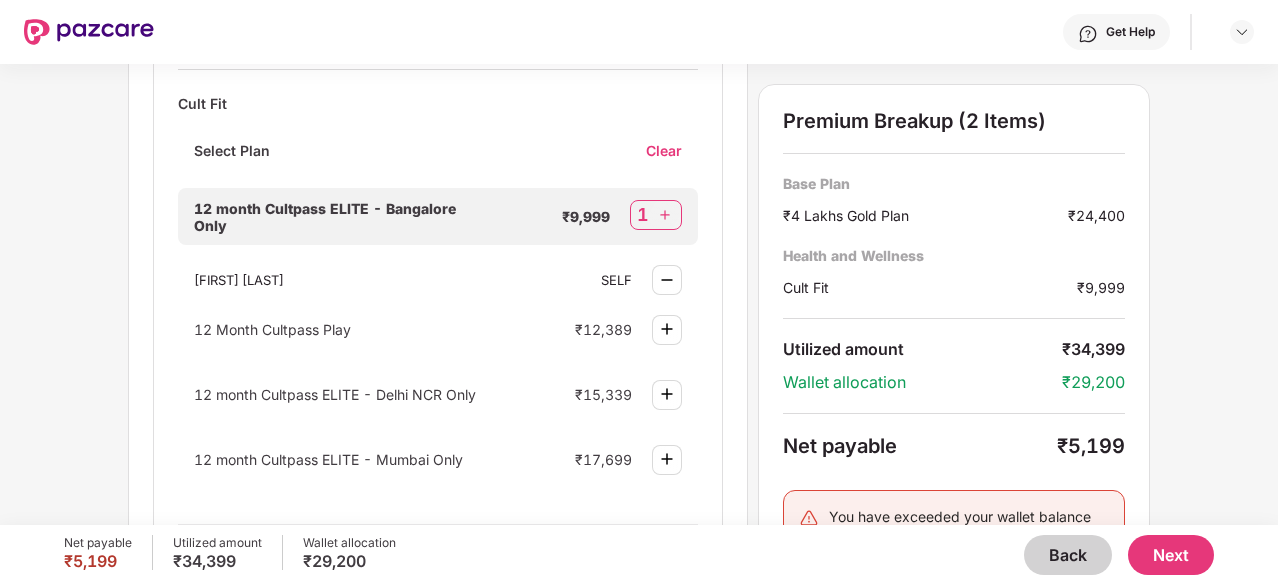 click at bounding box center [667, 280] 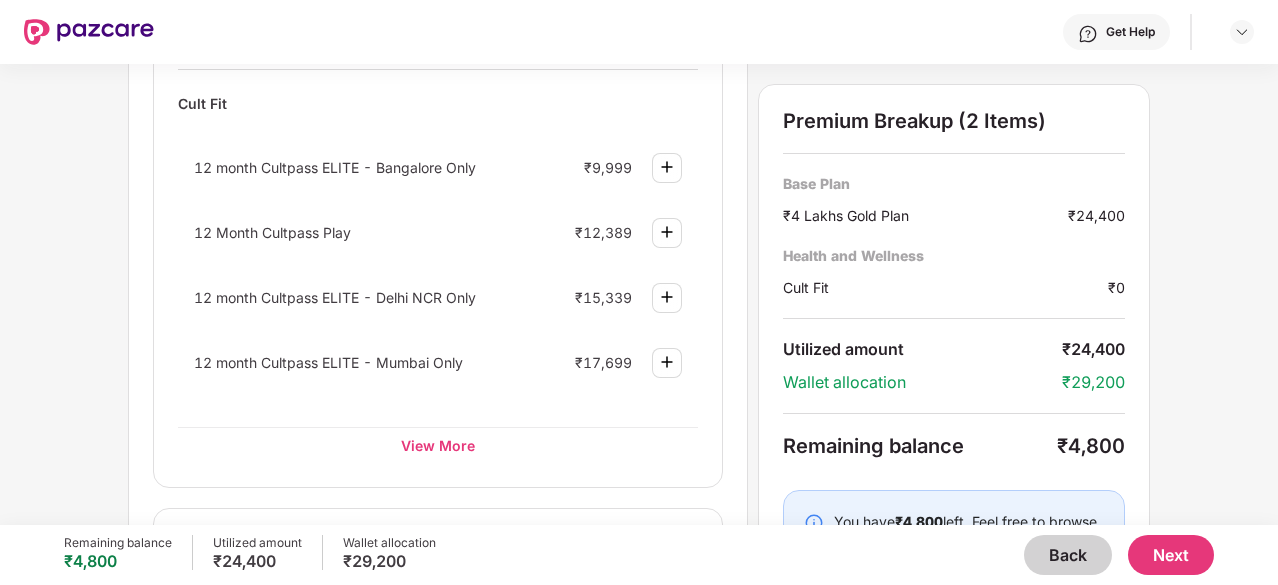 click on "12 month Cultpass ELITE - [CITY] Only ₹9,999" at bounding box center (438, 167) 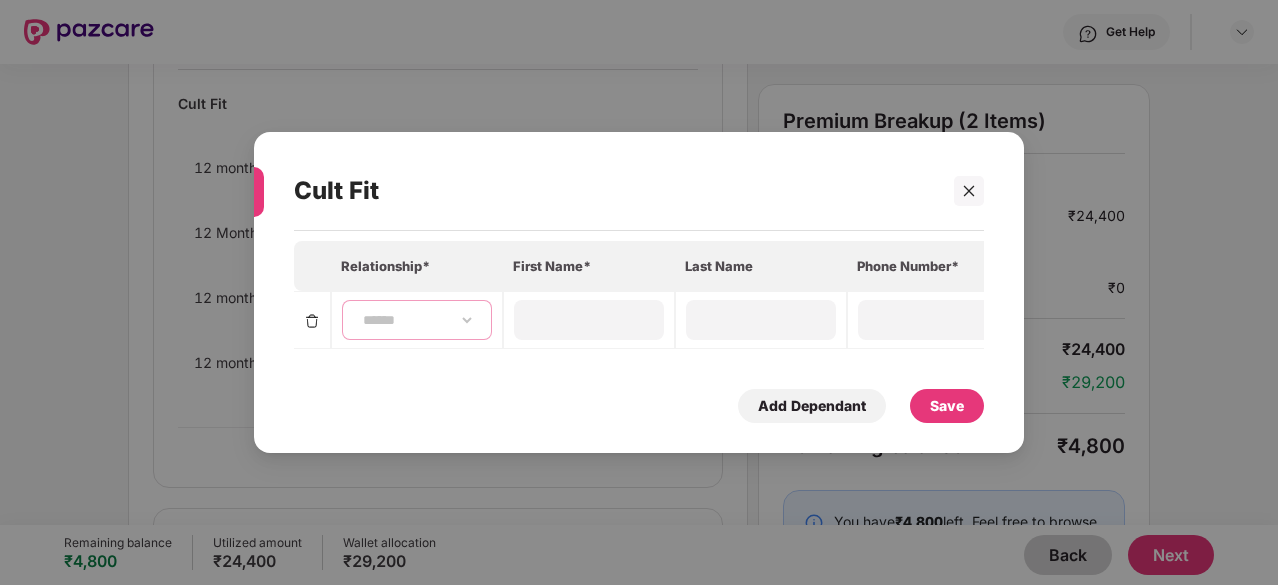 click on "**********" at bounding box center (417, 320) 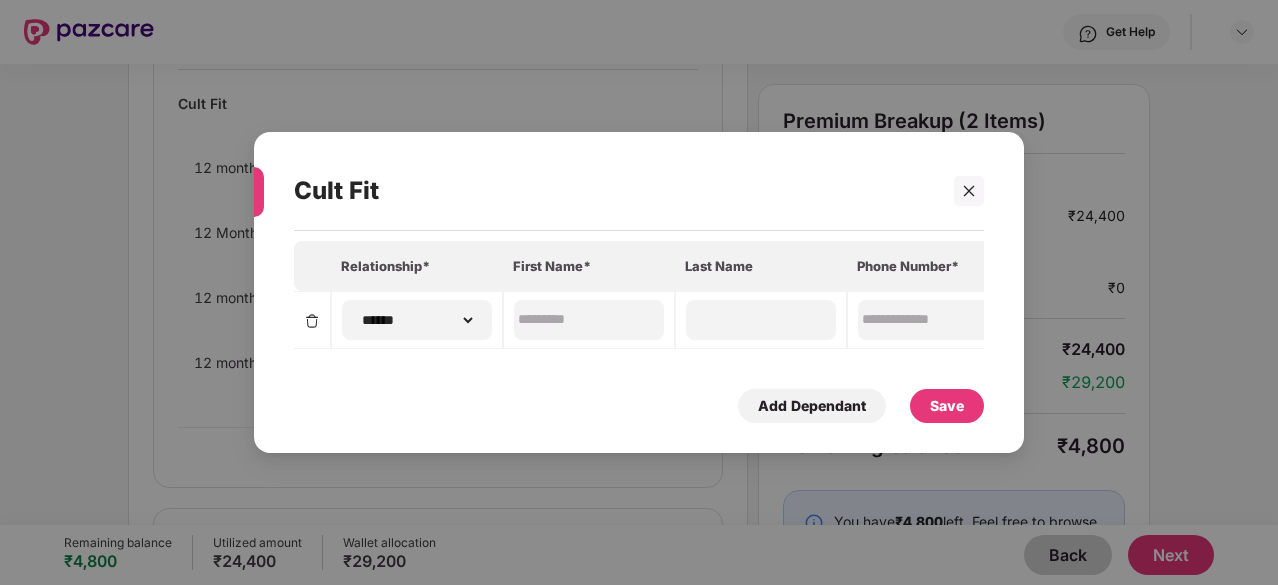 click on "Save" at bounding box center (947, 406) 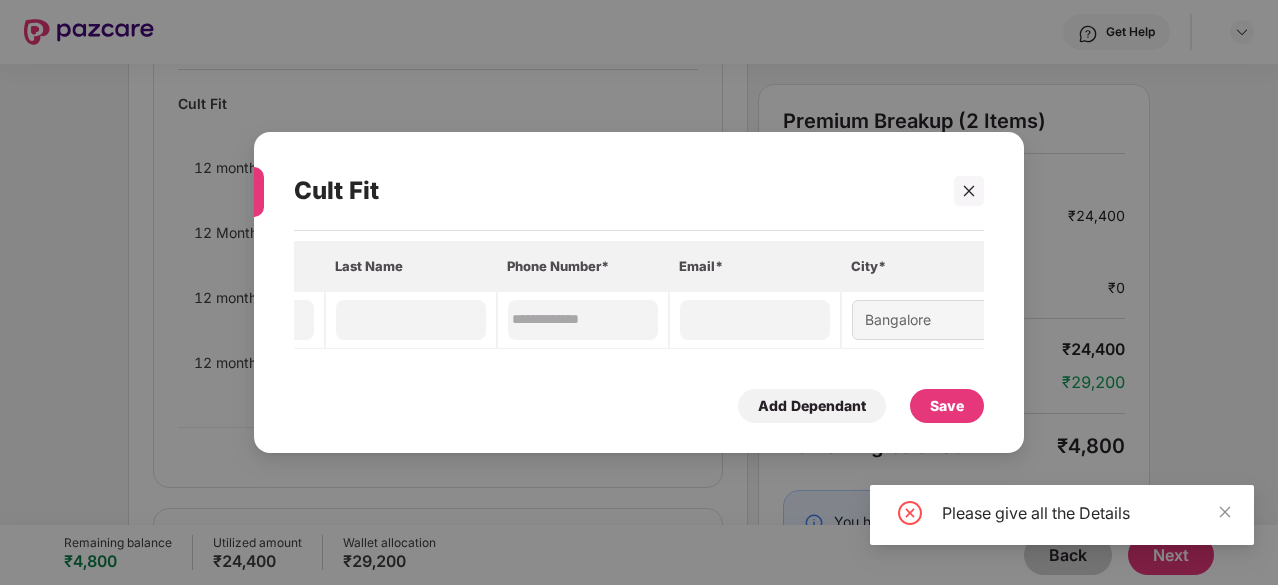 scroll, scrollTop: 0, scrollLeft: 384, axis: horizontal 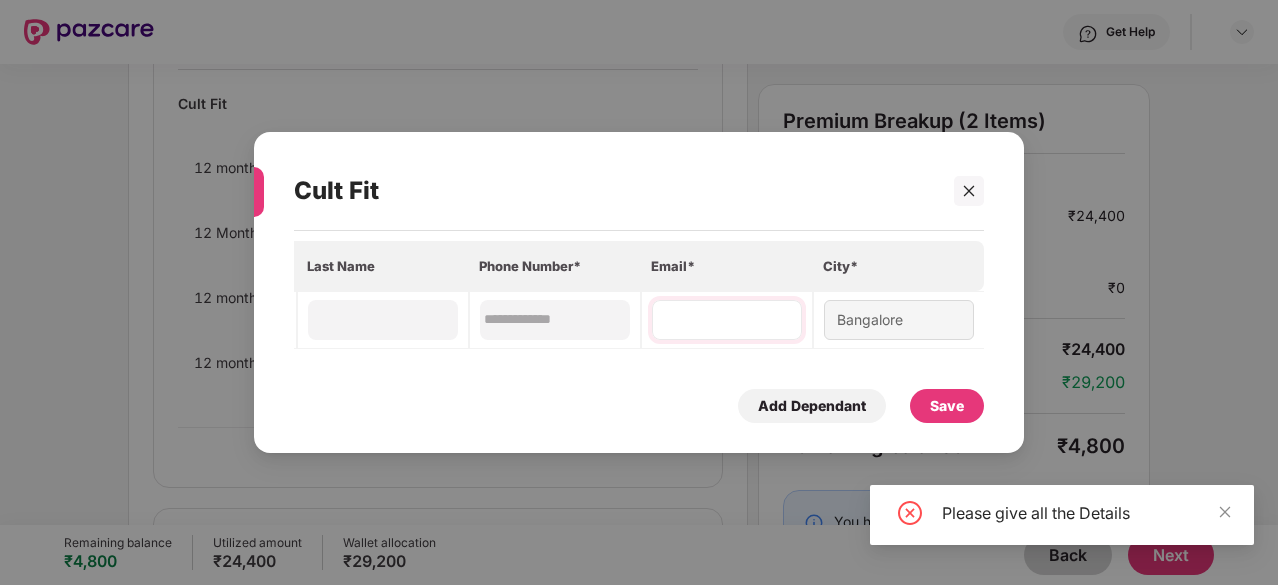 click at bounding box center (727, 320) 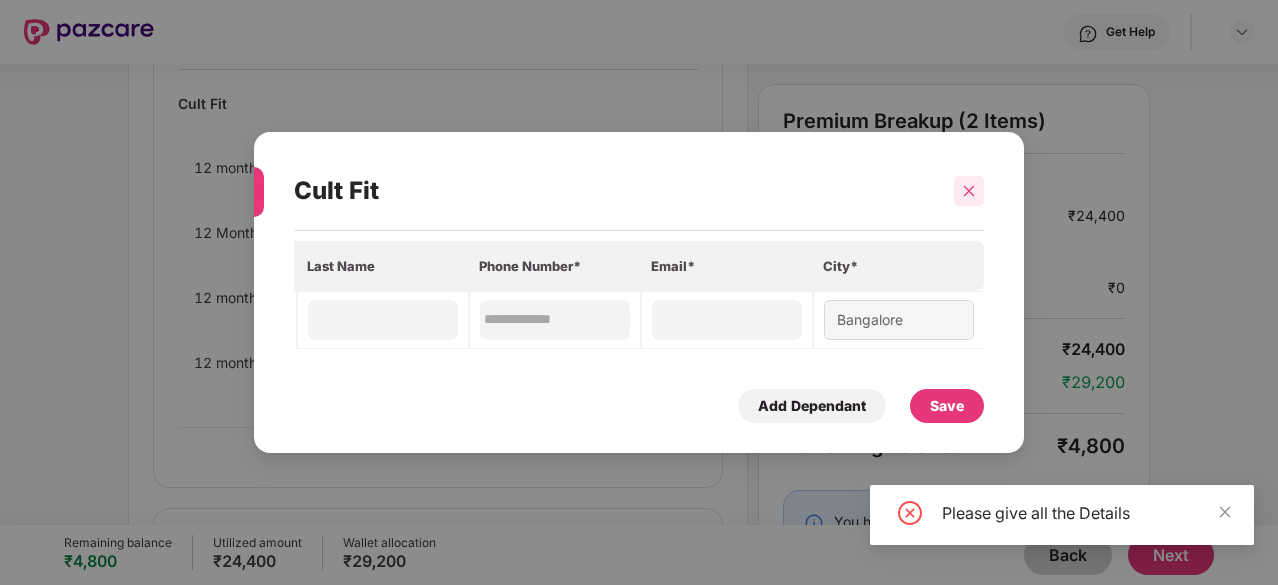 click 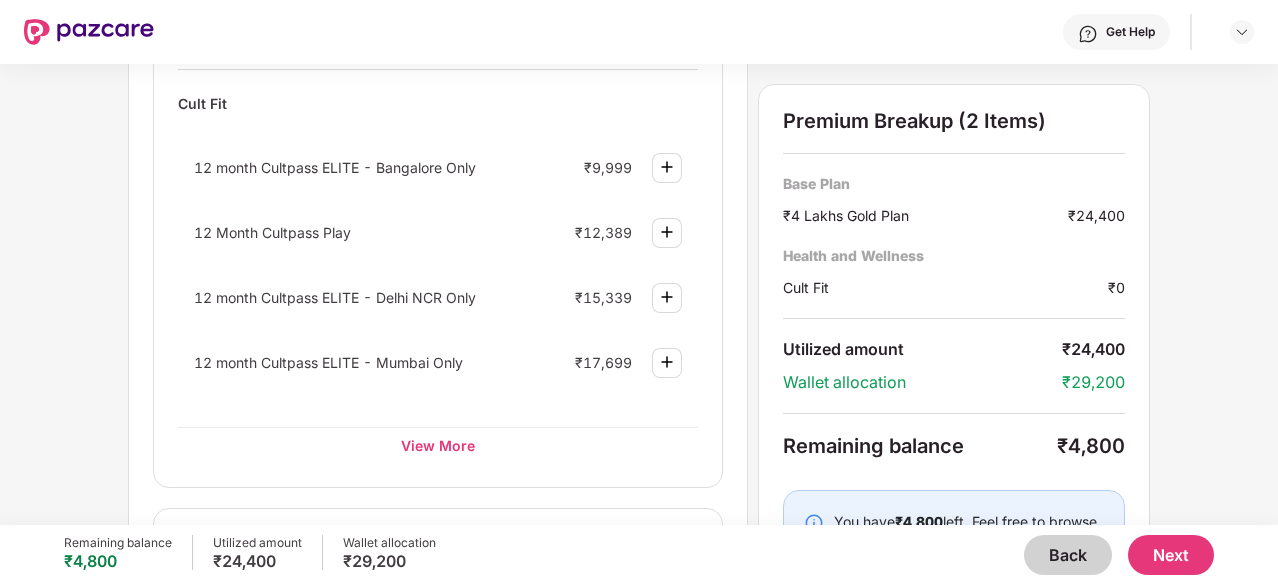 click at bounding box center (667, 167) 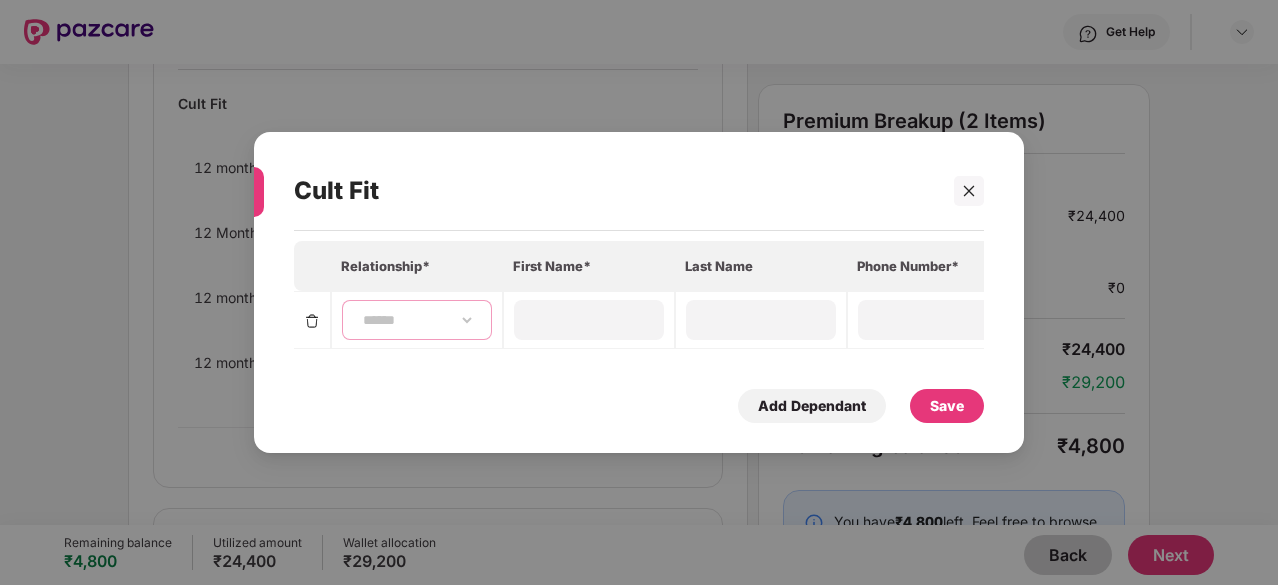 click on "**********" at bounding box center [417, 320] 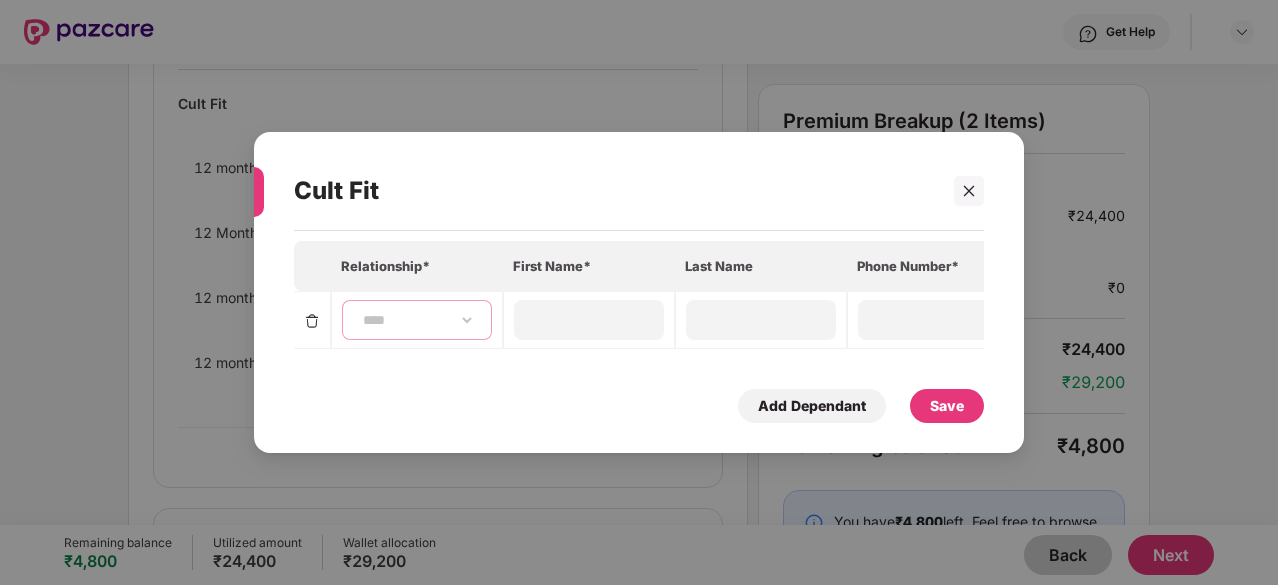 click on "**********" at bounding box center (417, 320) 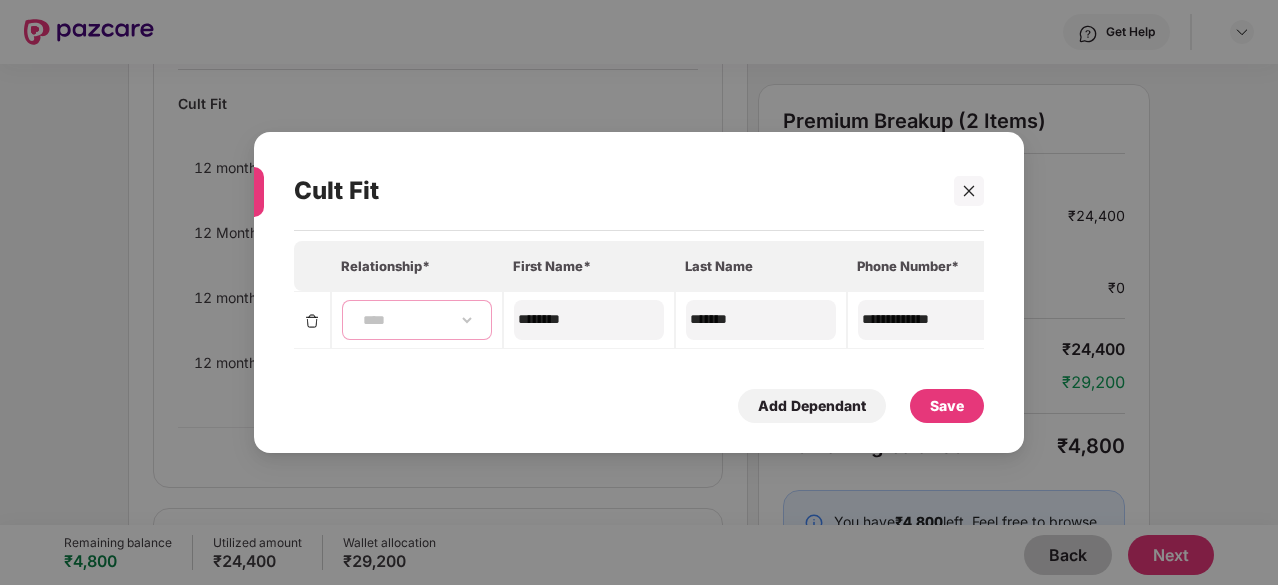 type on "**********" 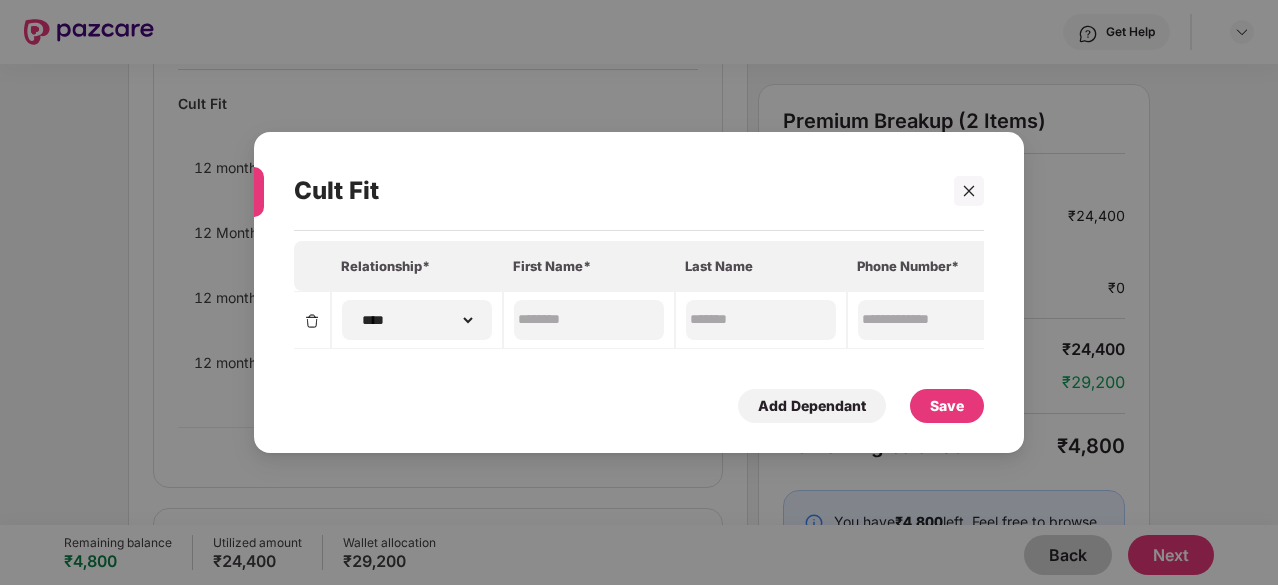 click on "Save" at bounding box center [947, 406] 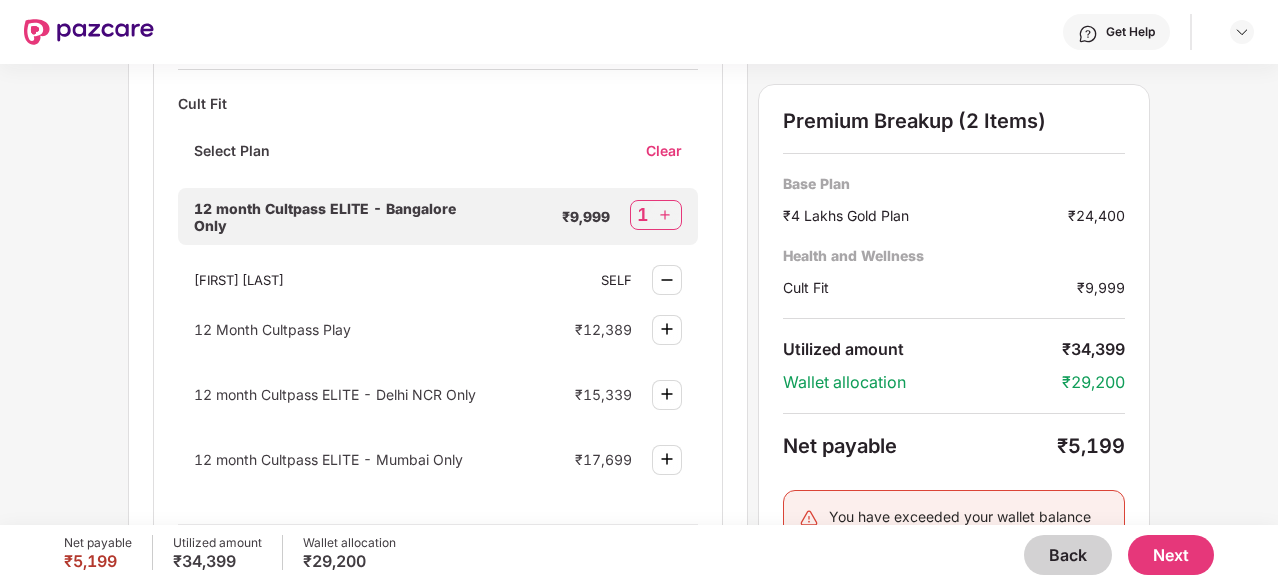 click at bounding box center (665, 215) 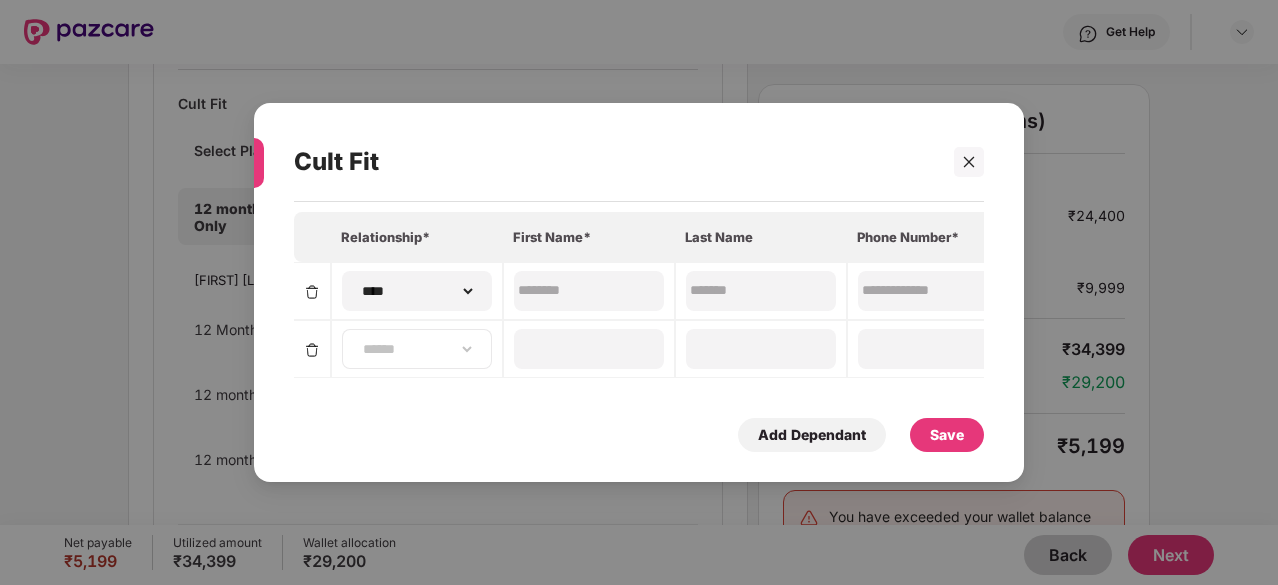 click on "**********" at bounding box center (417, 349) 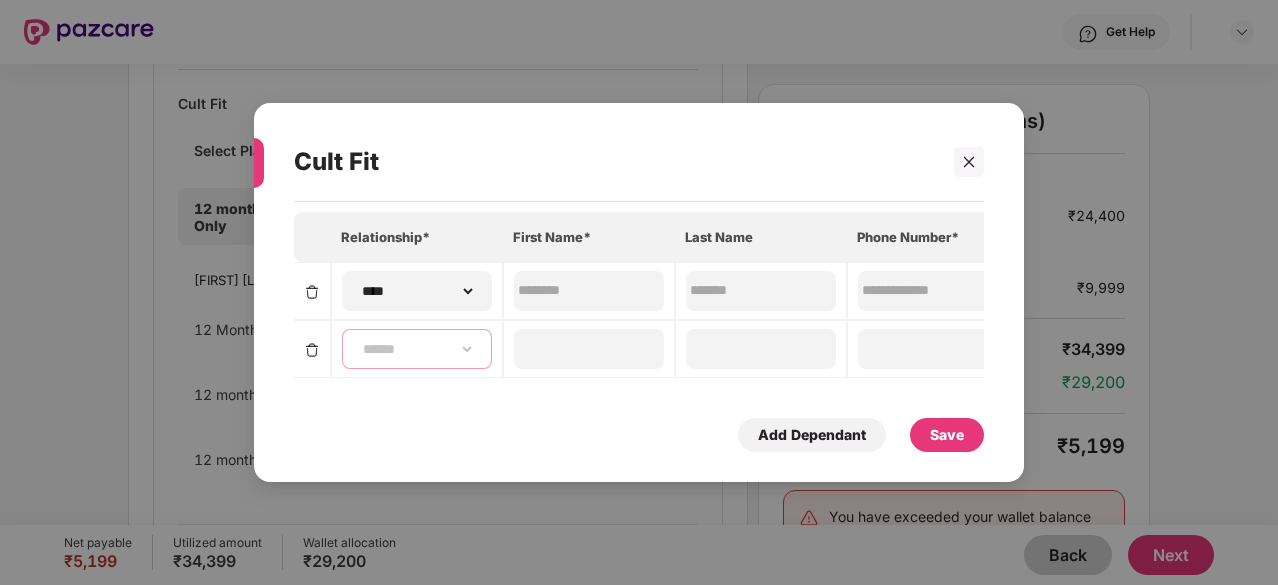 click on "**********" at bounding box center [417, 349] 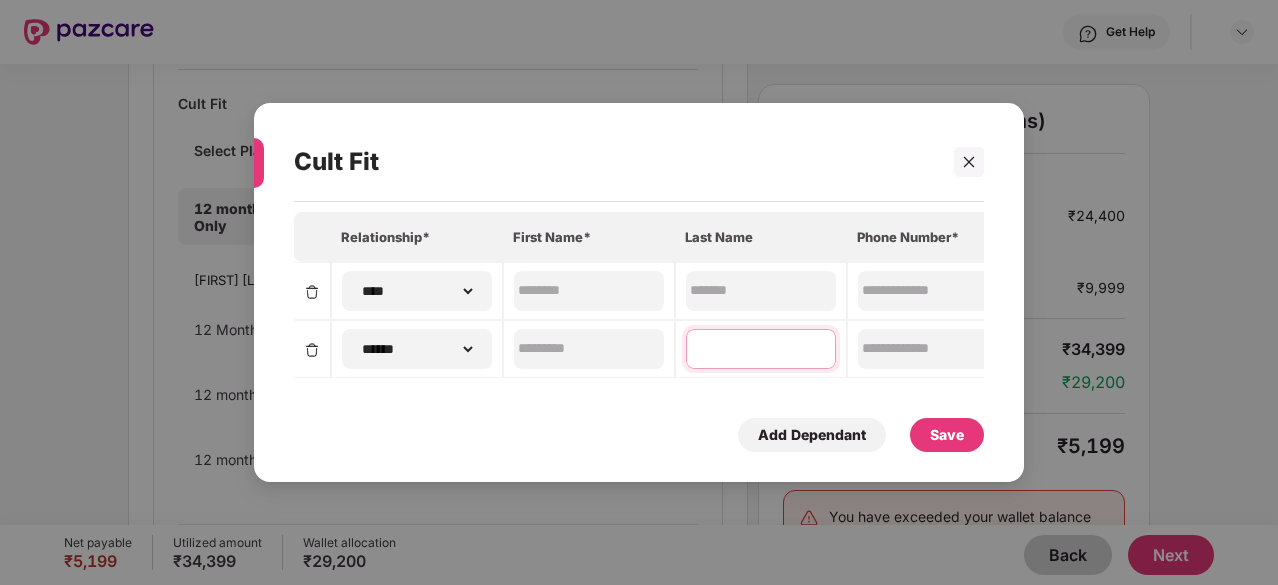 click at bounding box center (761, 348) 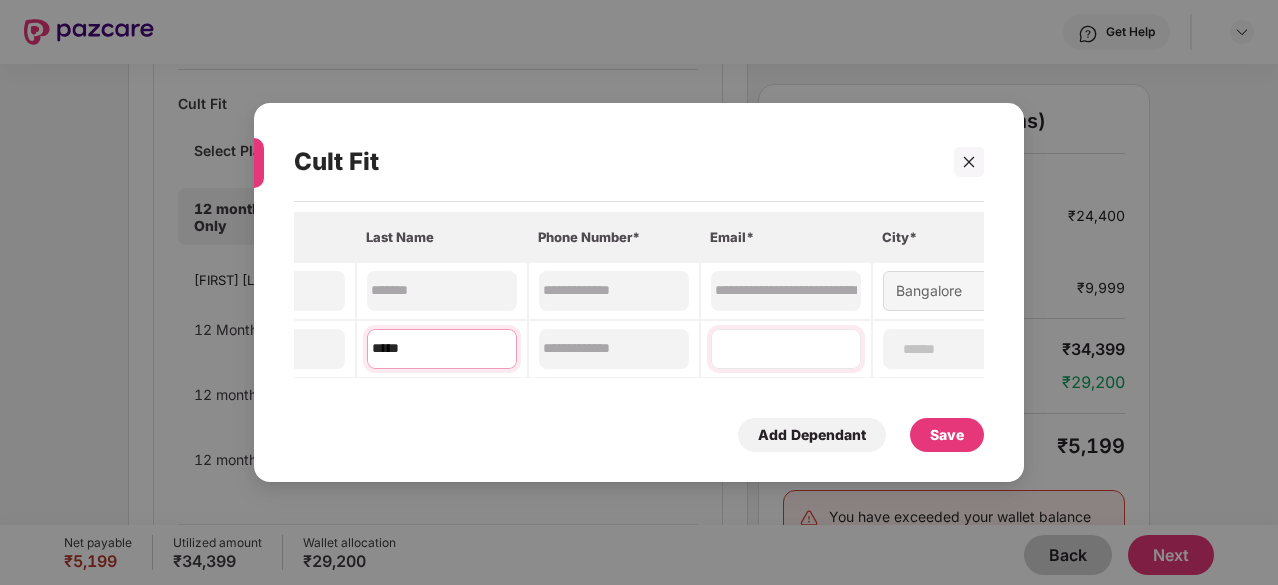 scroll, scrollTop: 0, scrollLeft: 320, axis: horizontal 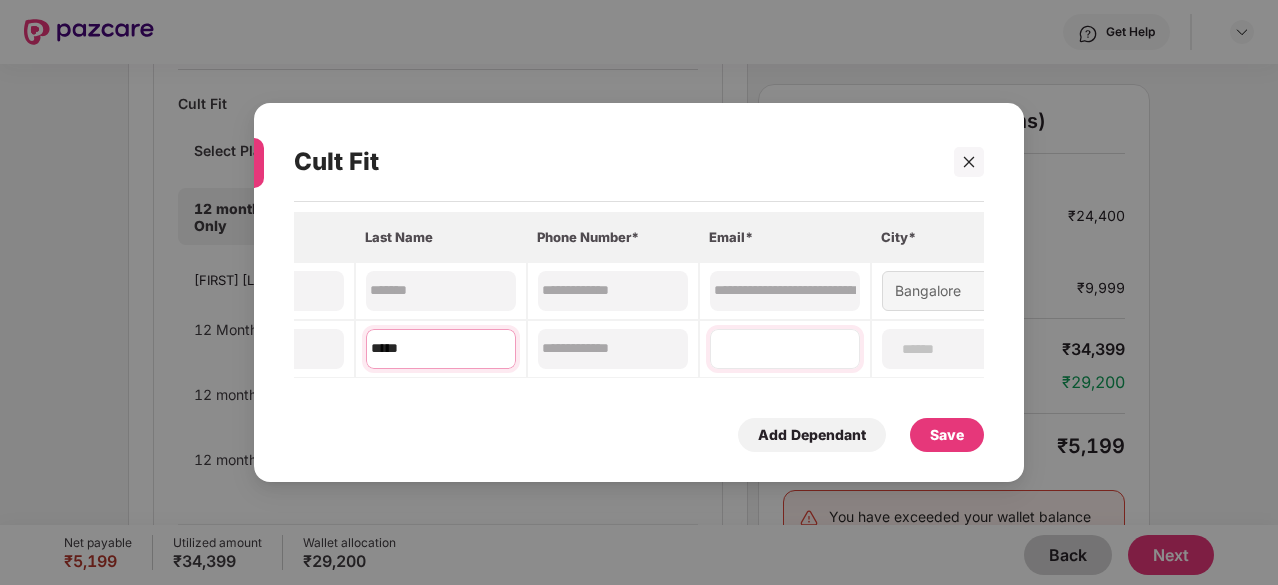type on "*****" 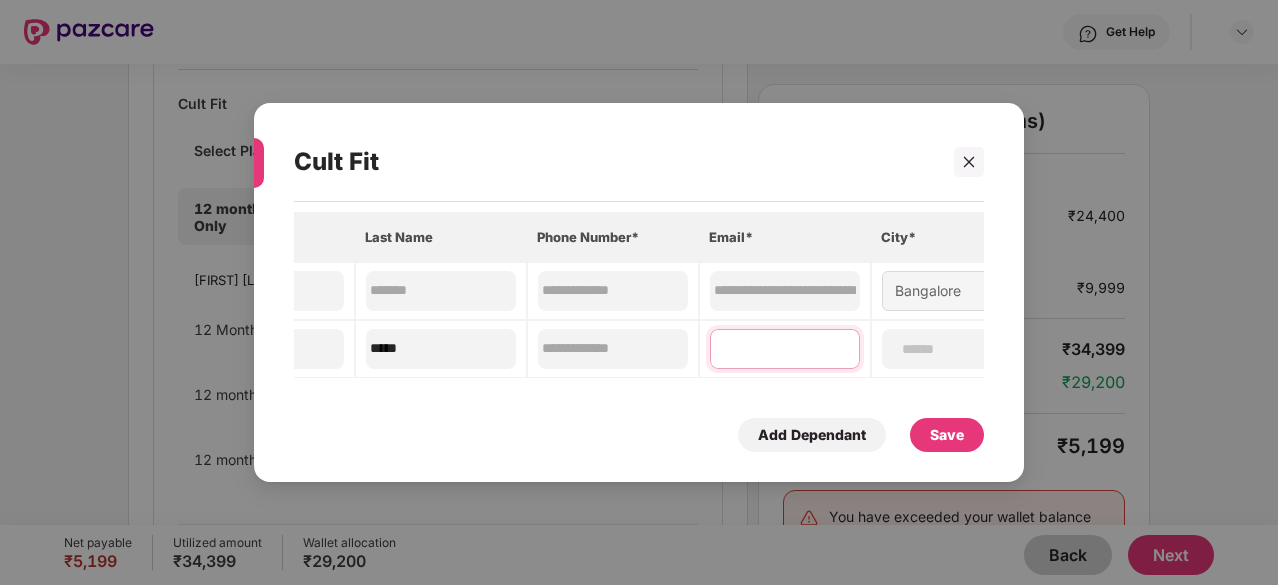 click at bounding box center (785, 348) 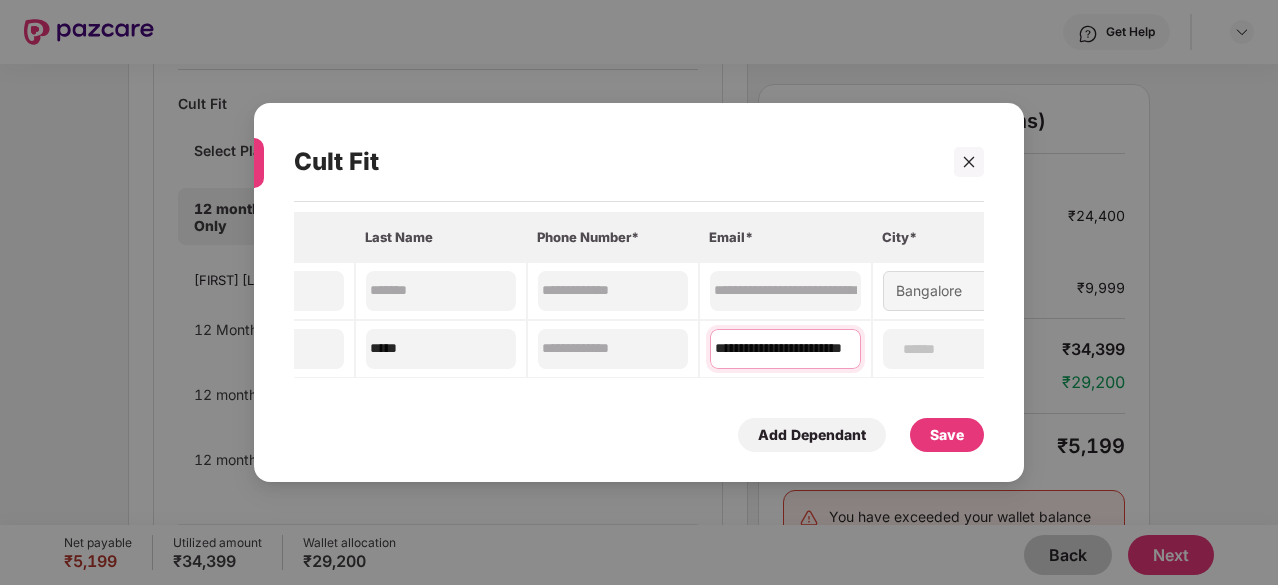 scroll, scrollTop: 0, scrollLeft: 41, axis: horizontal 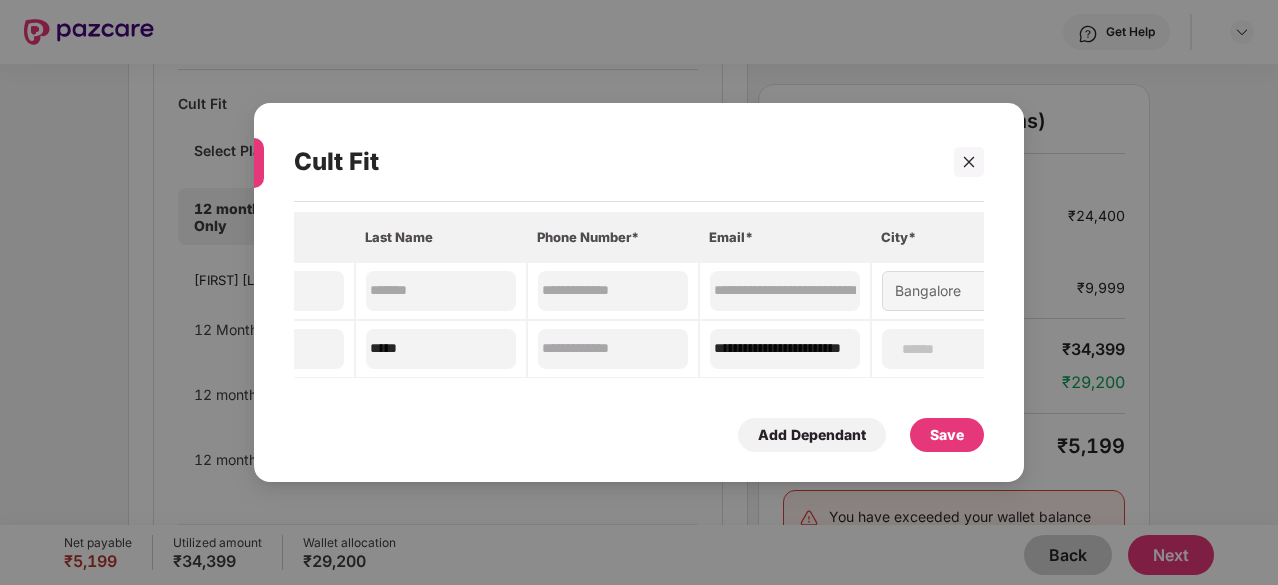 click on "Save" at bounding box center (947, 435) 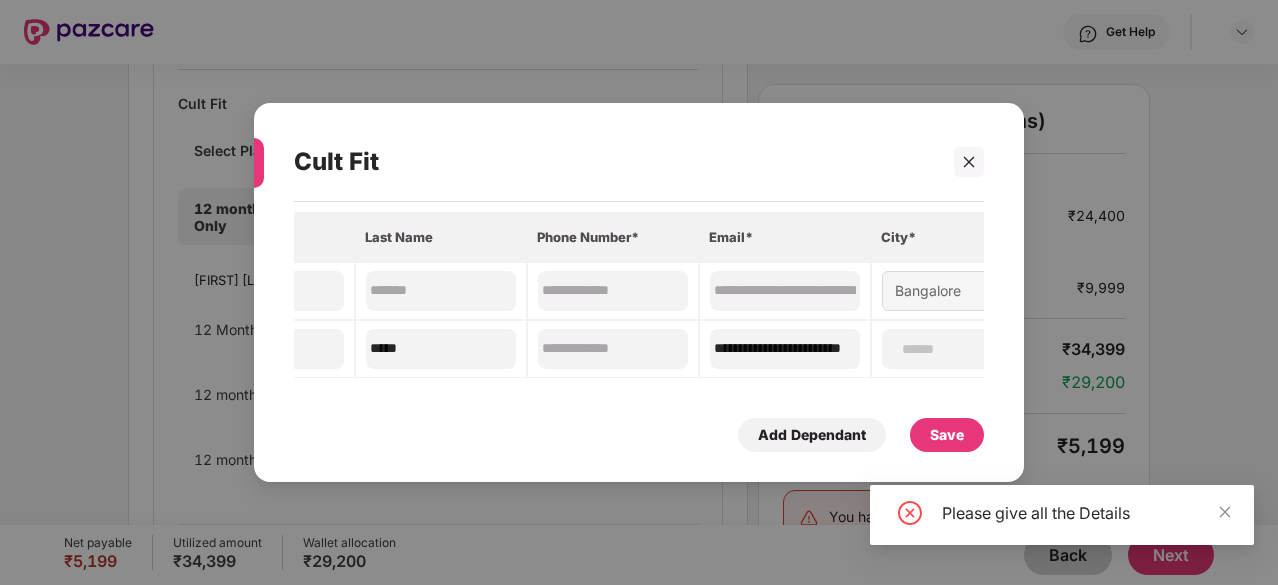 scroll, scrollTop: 0, scrollLeft: 384, axis: horizontal 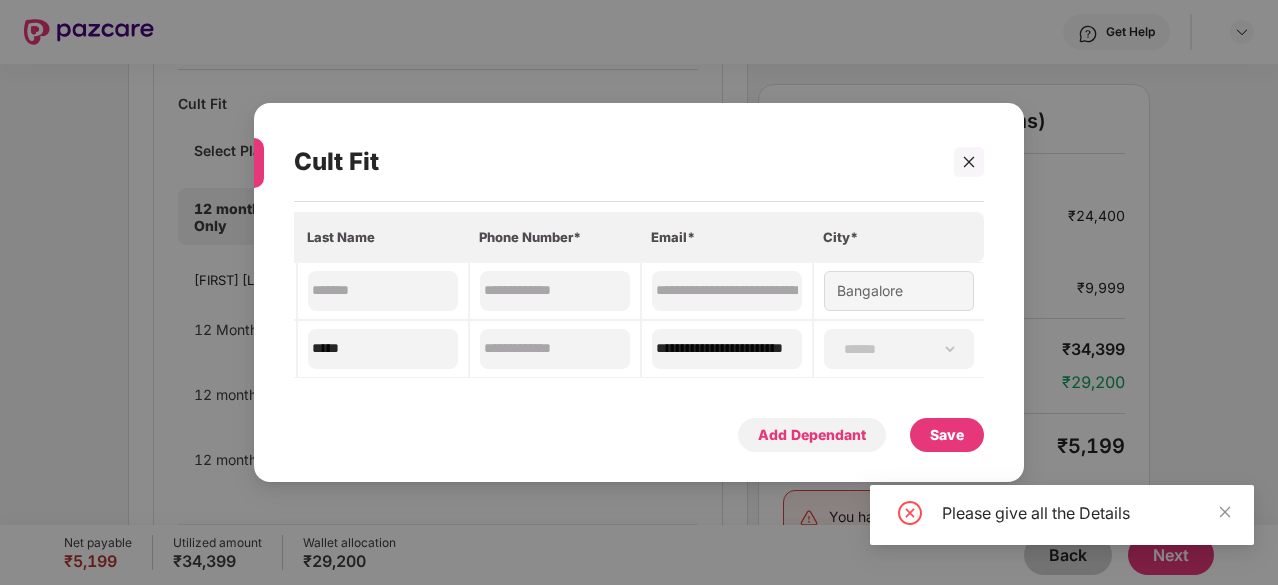 click on "Add Dependant" at bounding box center [812, 435] 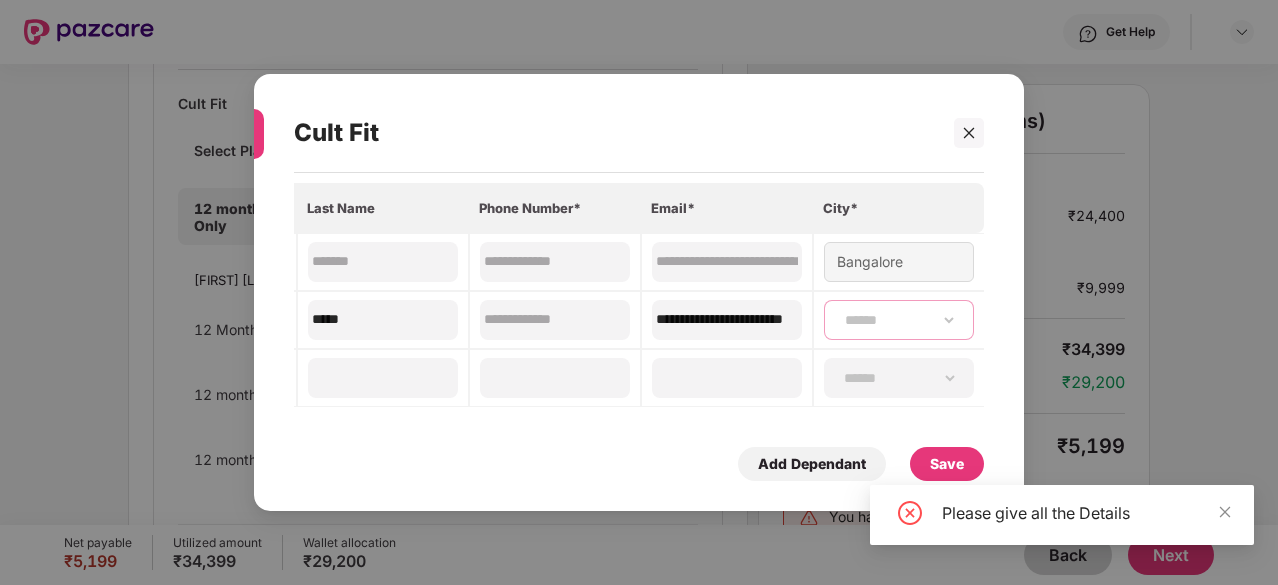 click on "**********" at bounding box center (899, 320) 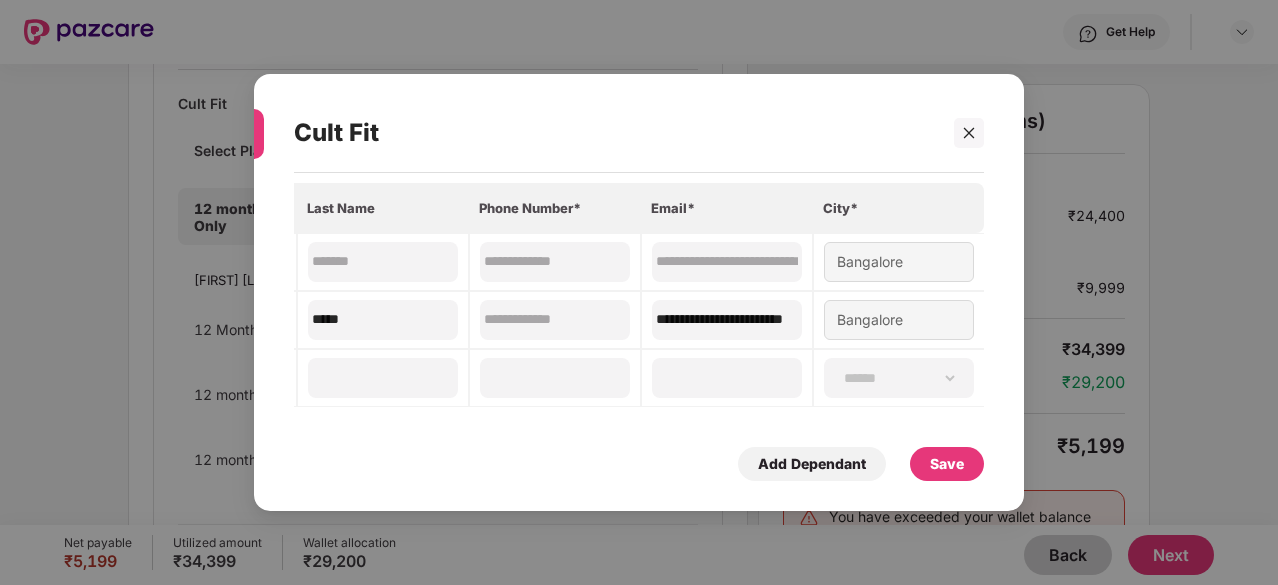 click on "Save" at bounding box center [947, 464] 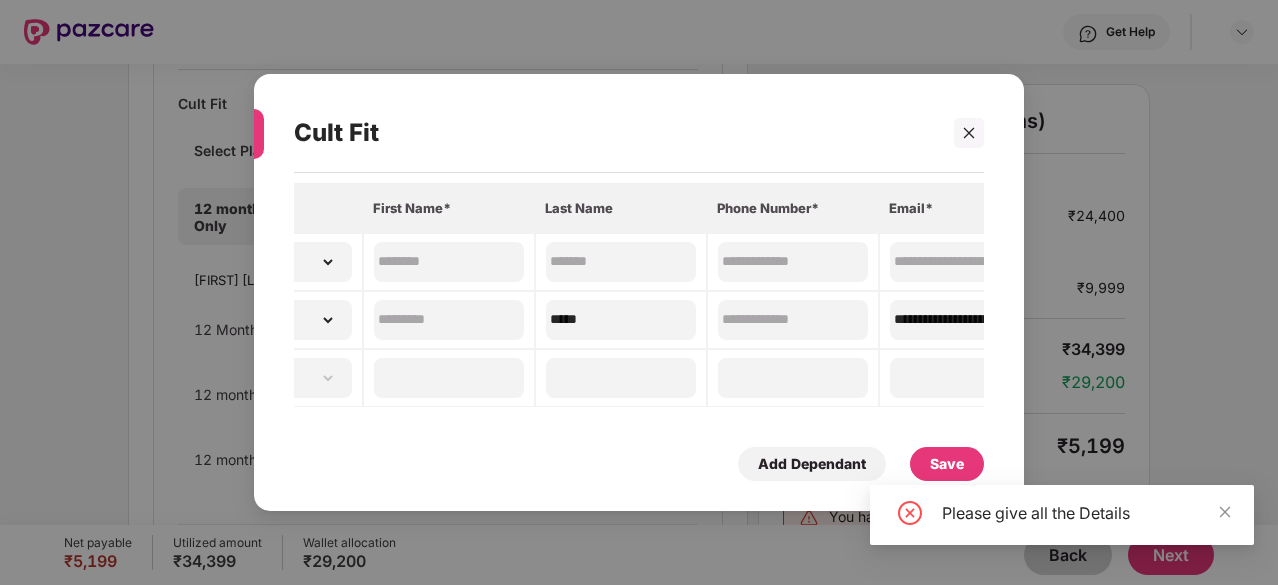 scroll, scrollTop: 0, scrollLeft: 10, axis: horizontal 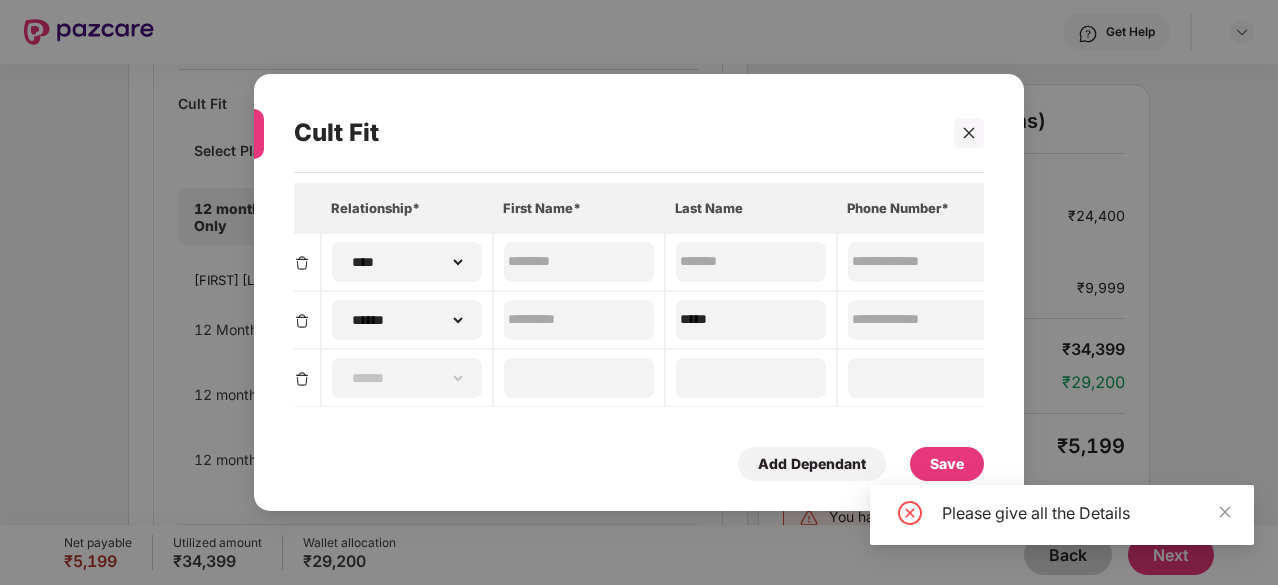 click at bounding box center (302, 379) 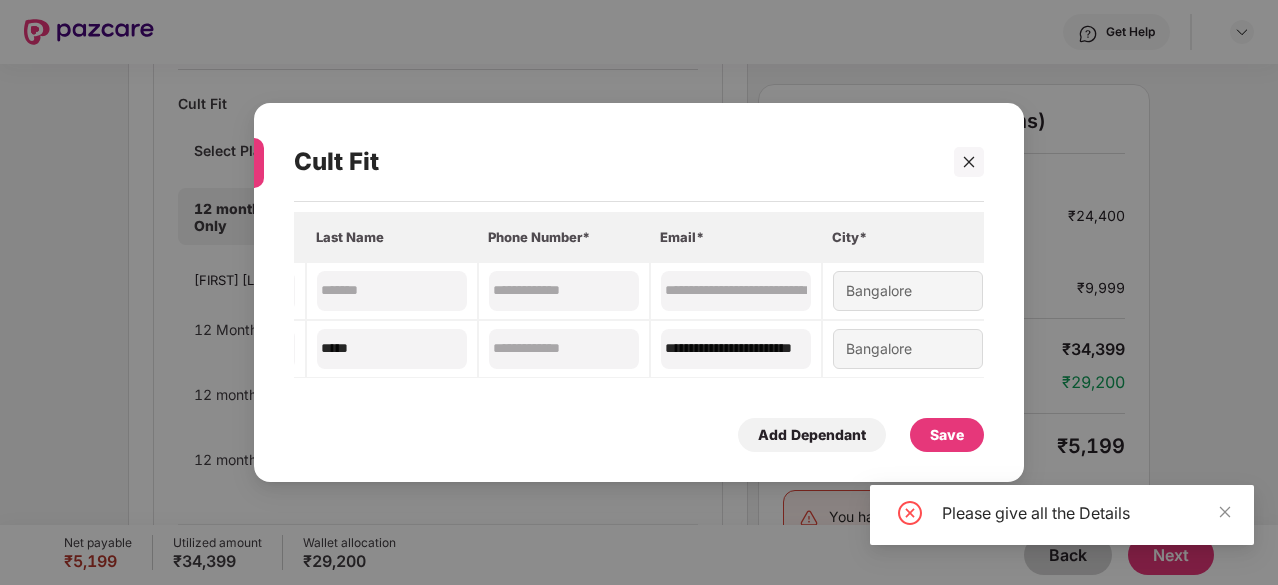 scroll, scrollTop: 0, scrollLeft: 384, axis: horizontal 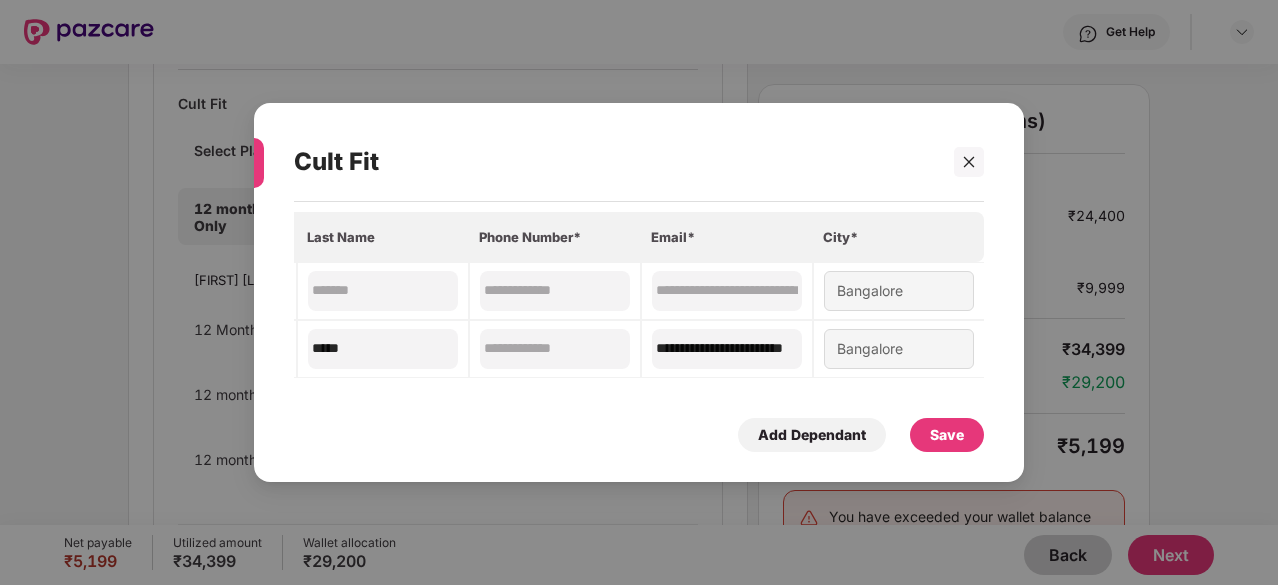 click on "Save" at bounding box center [947, 435] 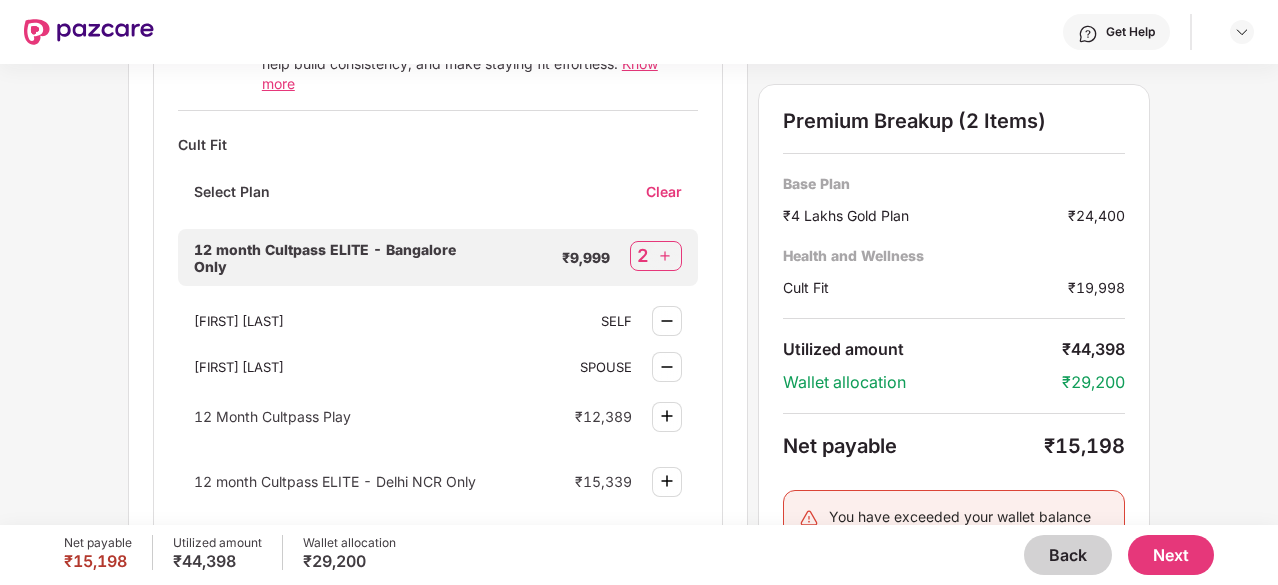 scroll, scrollTop: 648, scrollLeft: 0, axis: vertical 